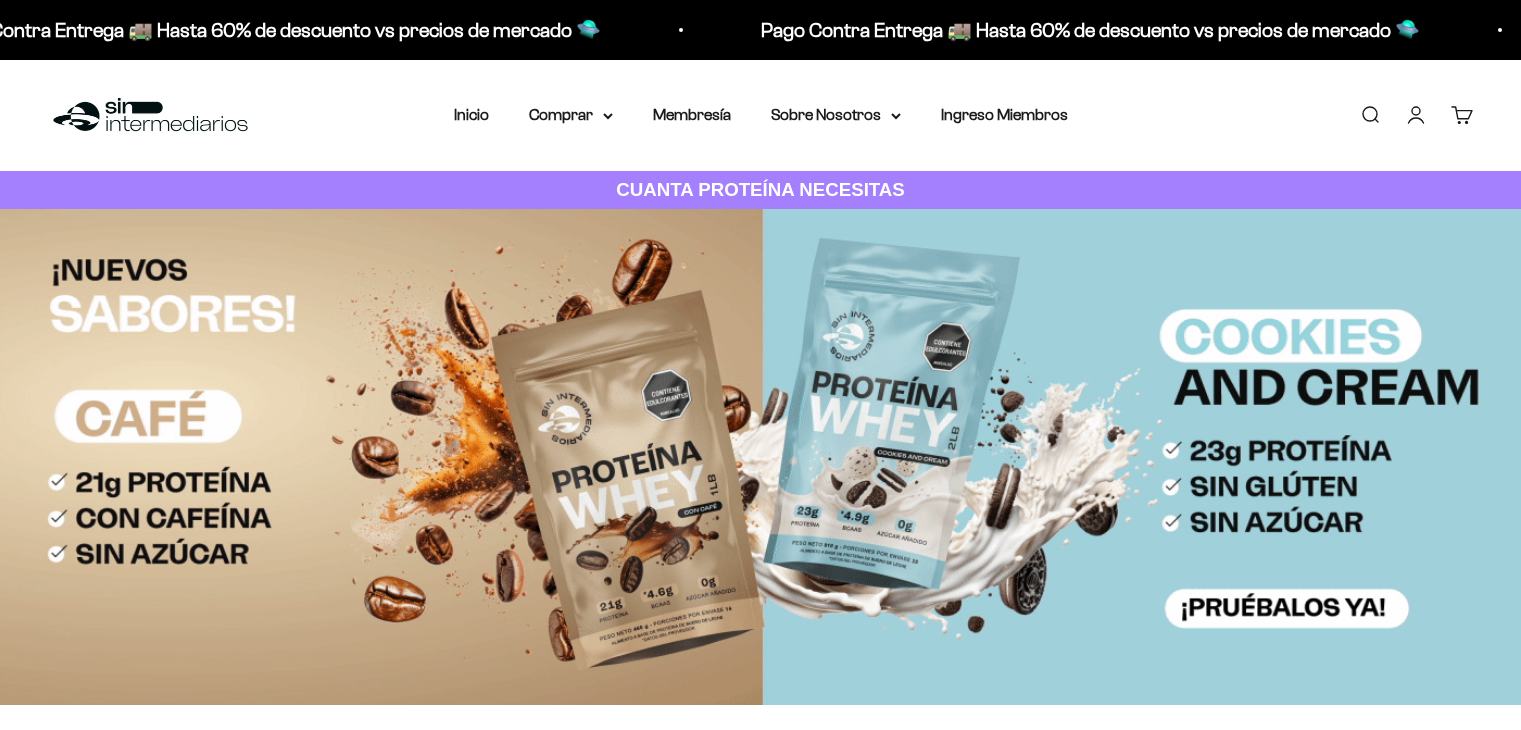 scroll, scrollTop: 0, scrollLeft: 0, axis: both 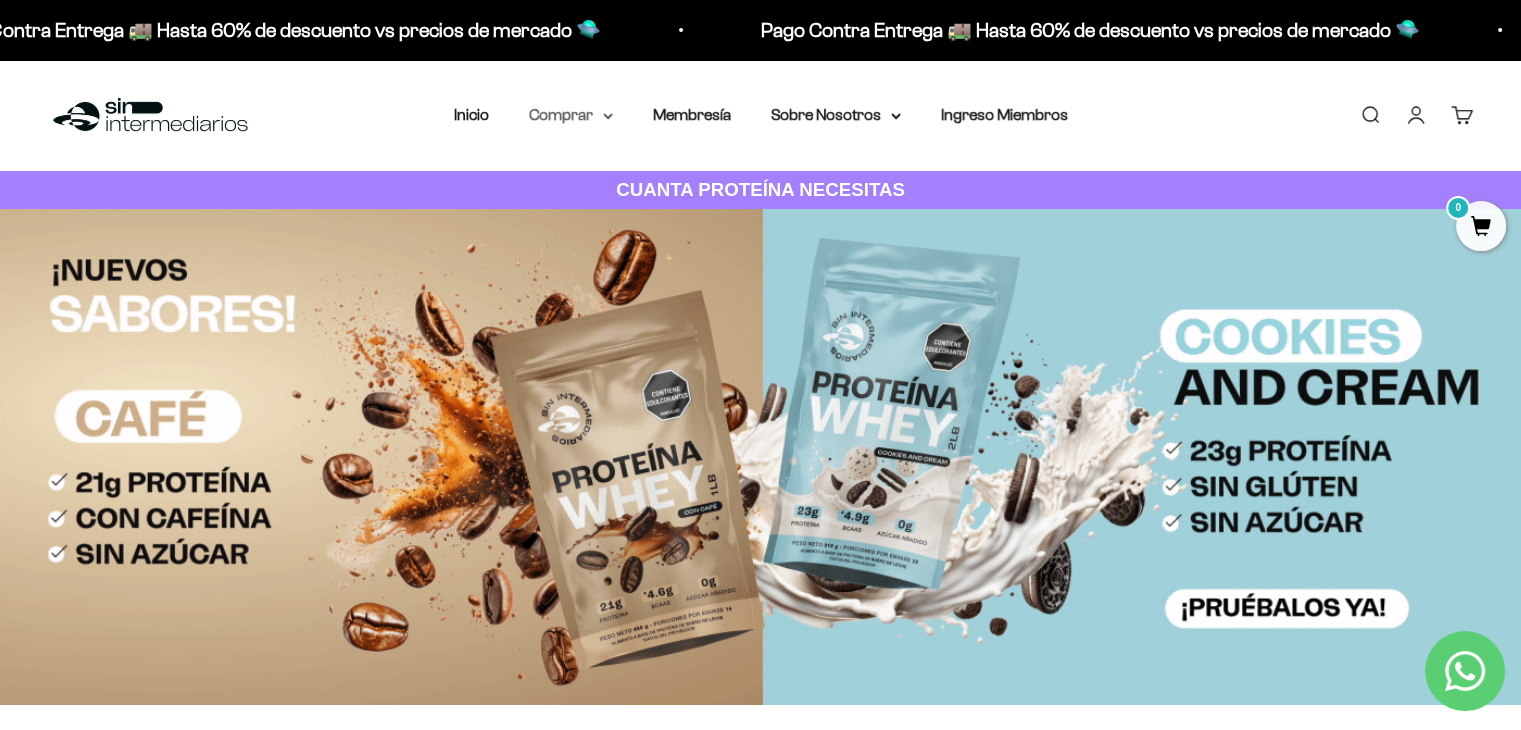 click on "Comprar" at bounding box center [571, 115] 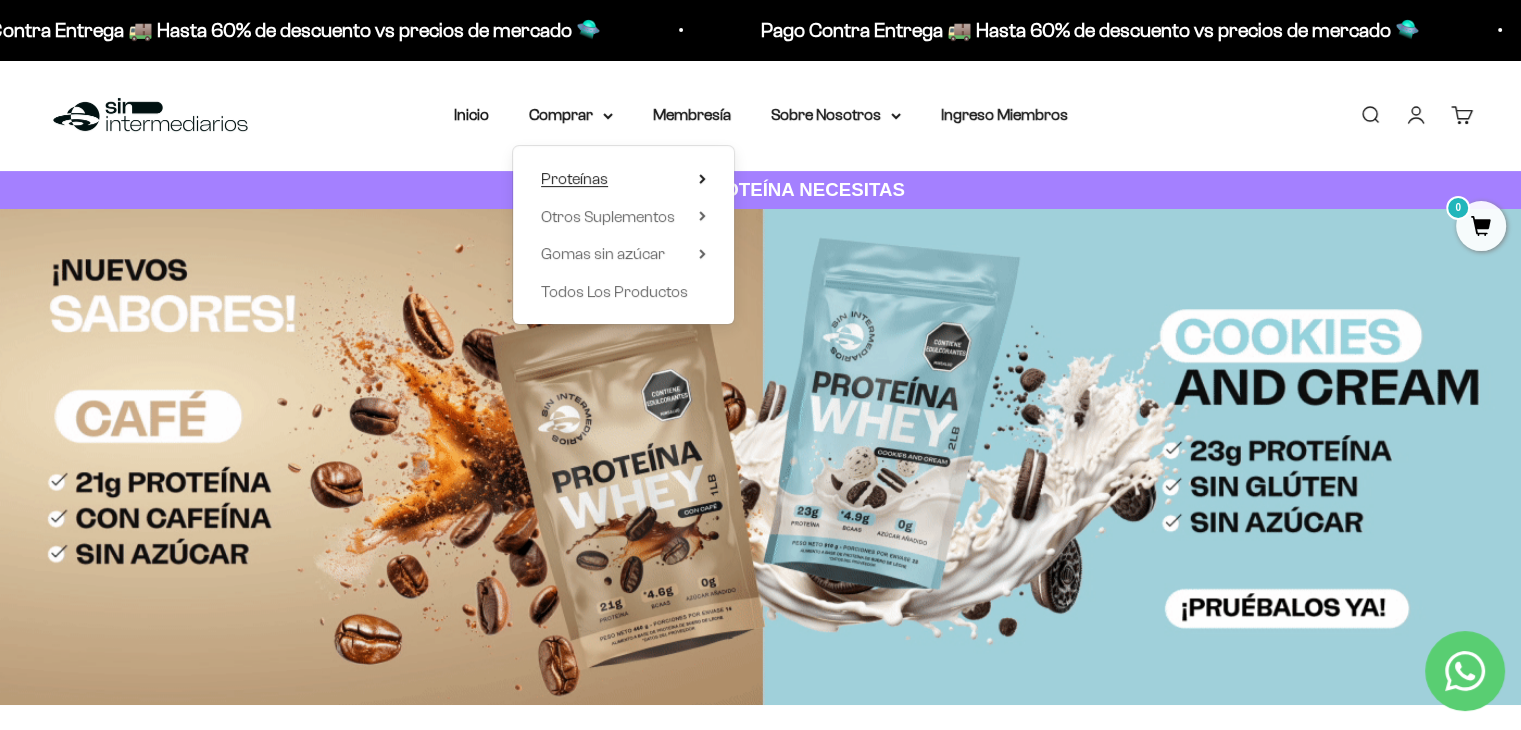 click on "Proteínas" at bounding box center [623, 179] 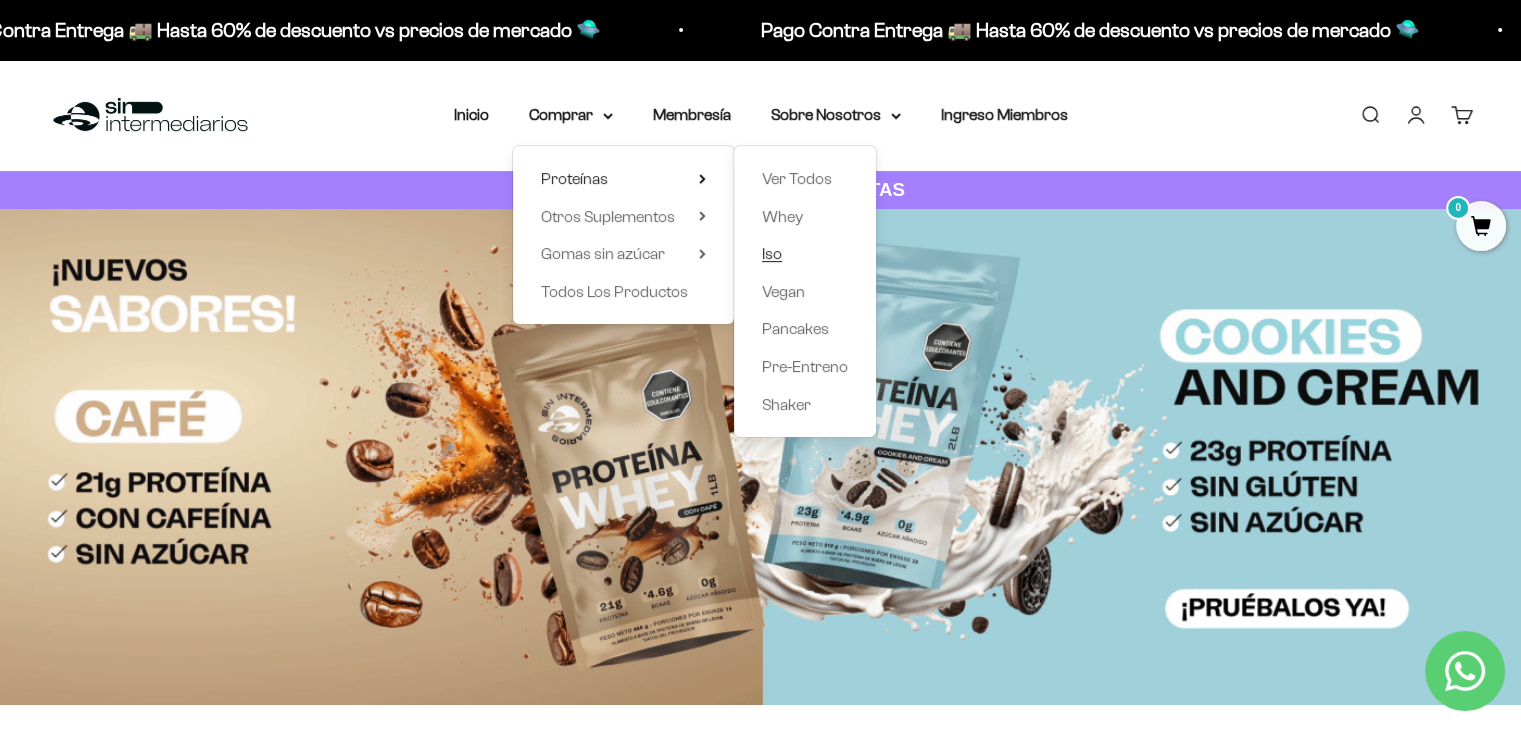 click on "Iso" at bounding box center [805, 254] 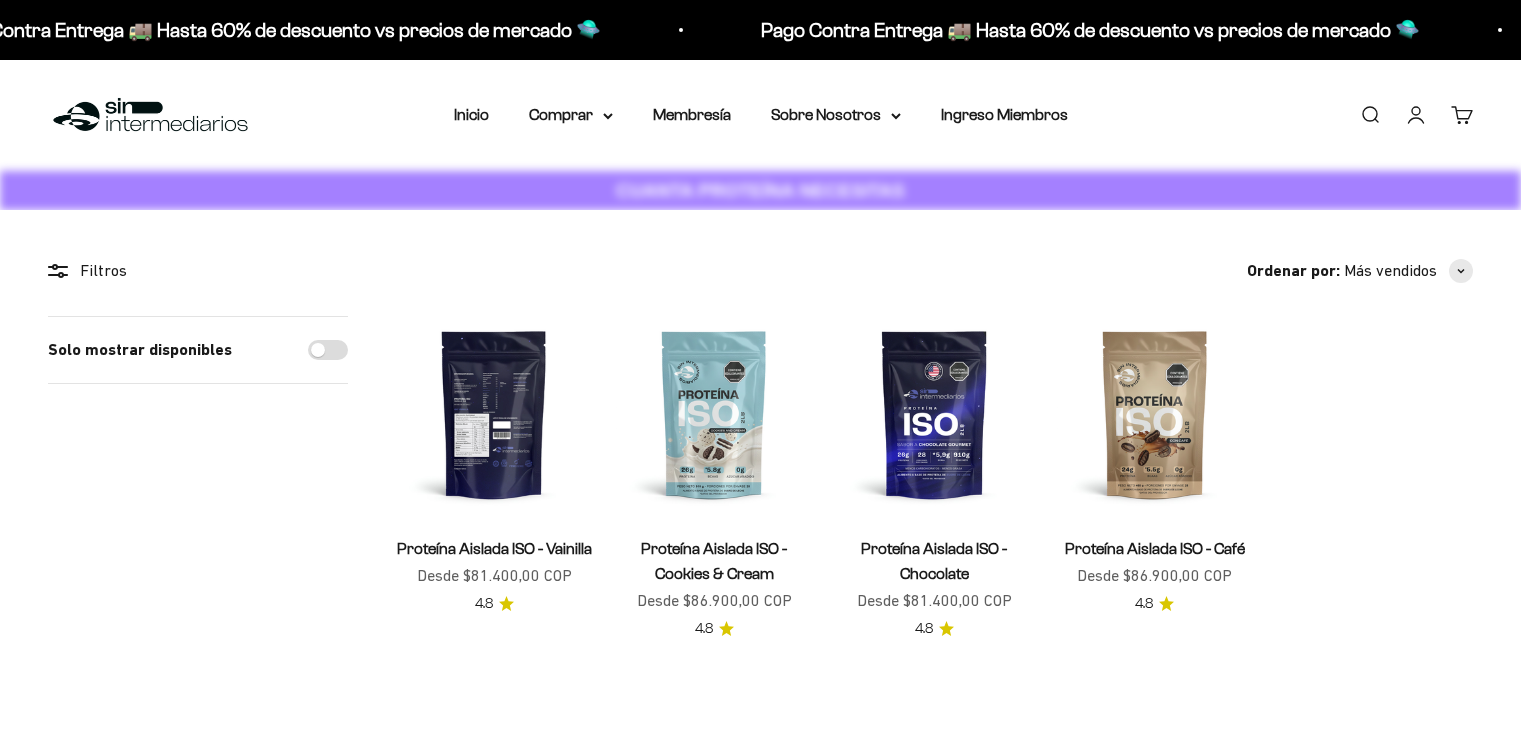 scroll, scrollTop: 0, scrollLeft: 0, axis: both 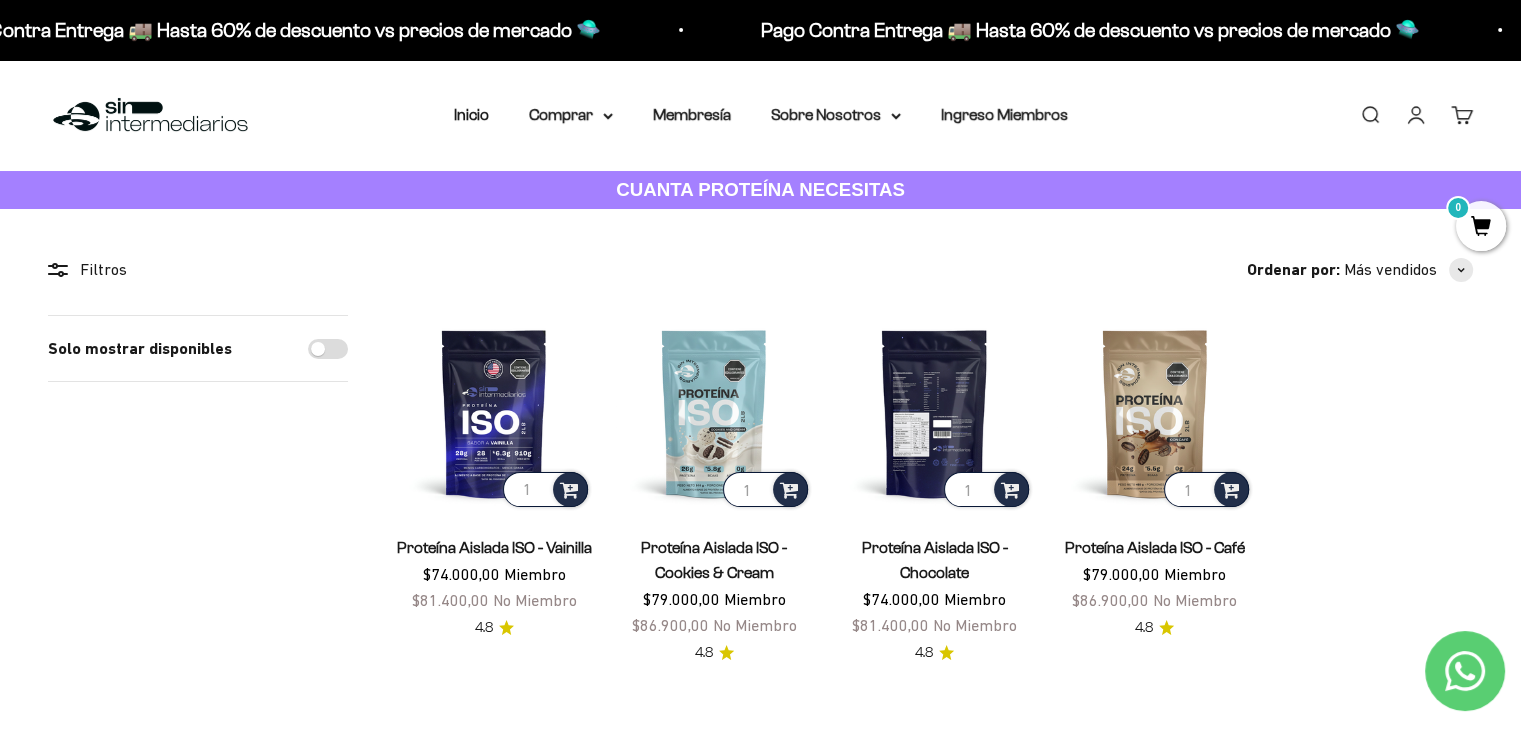 click at bounding box center (934, 413) 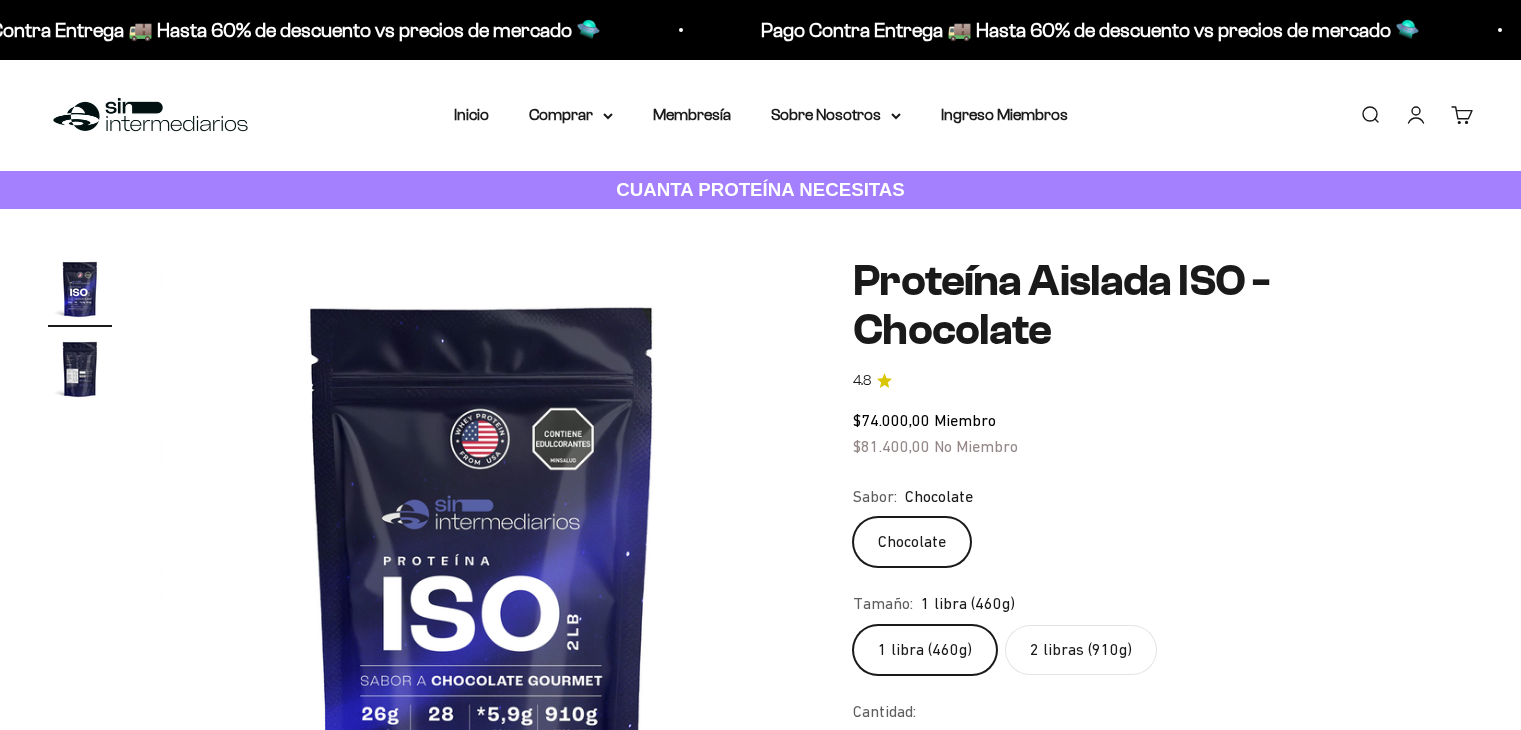 scroll, scrollTop: 0, scrollLeft: 0, axis: both 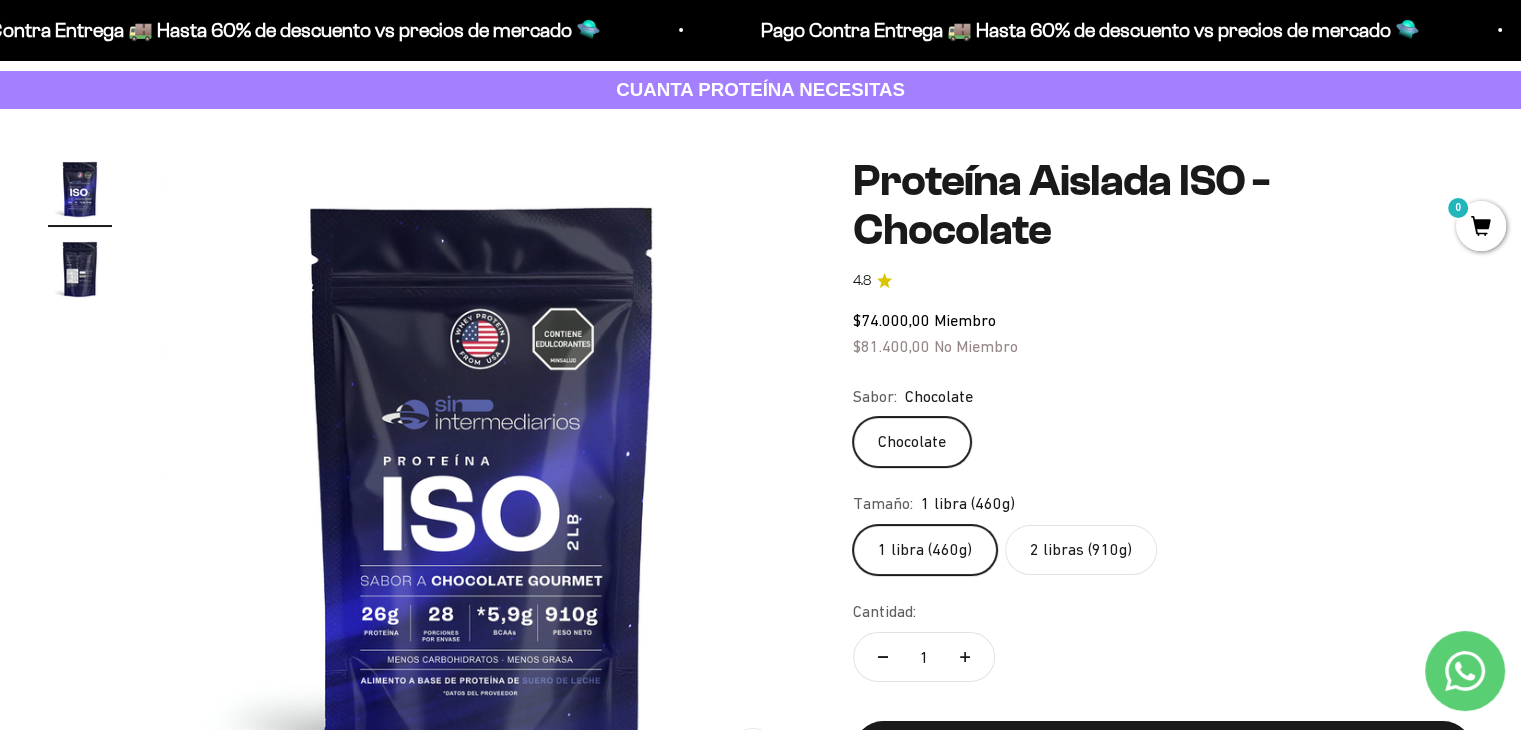 click on "2 libras (910g)" 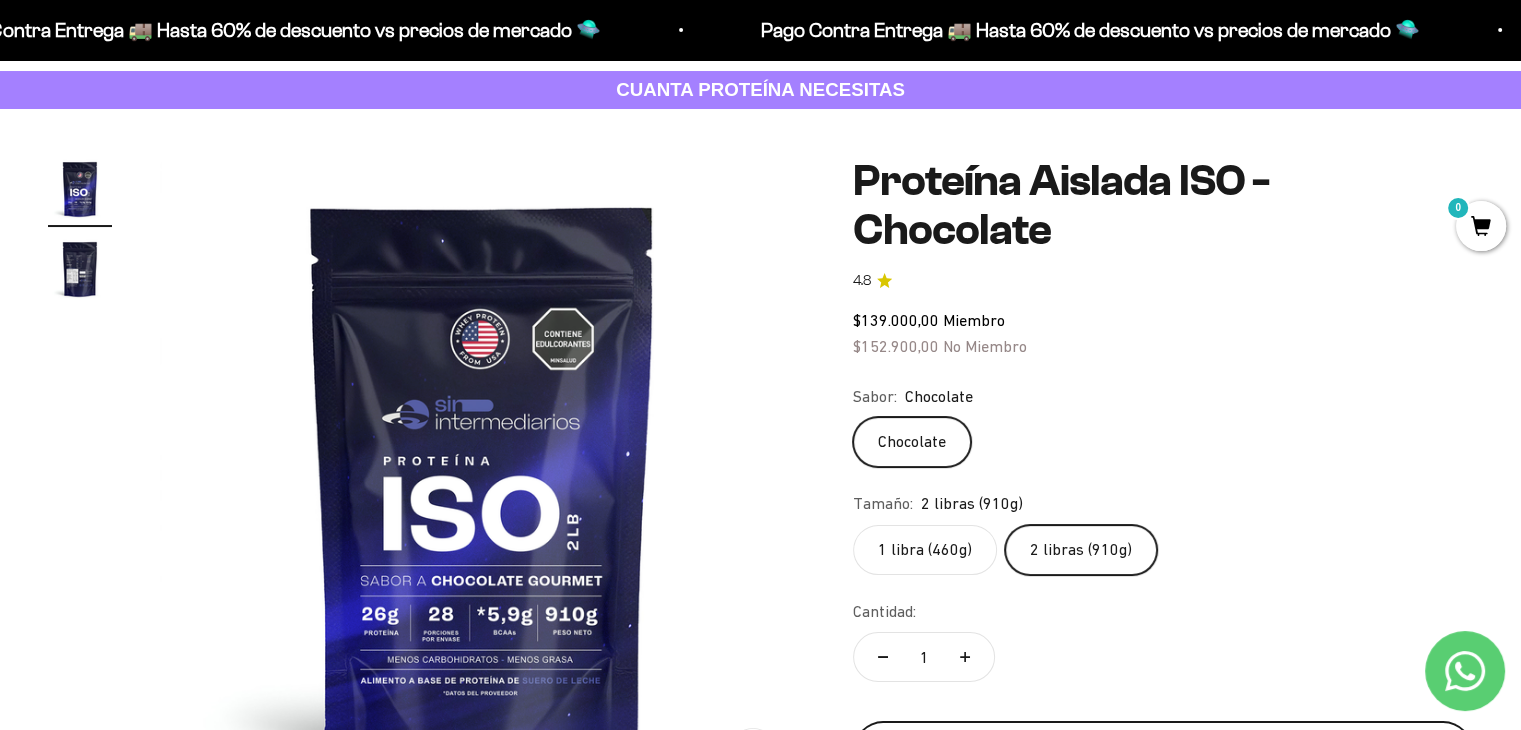 click on "Añadir al carrito" at bounding box center [1163, 751] 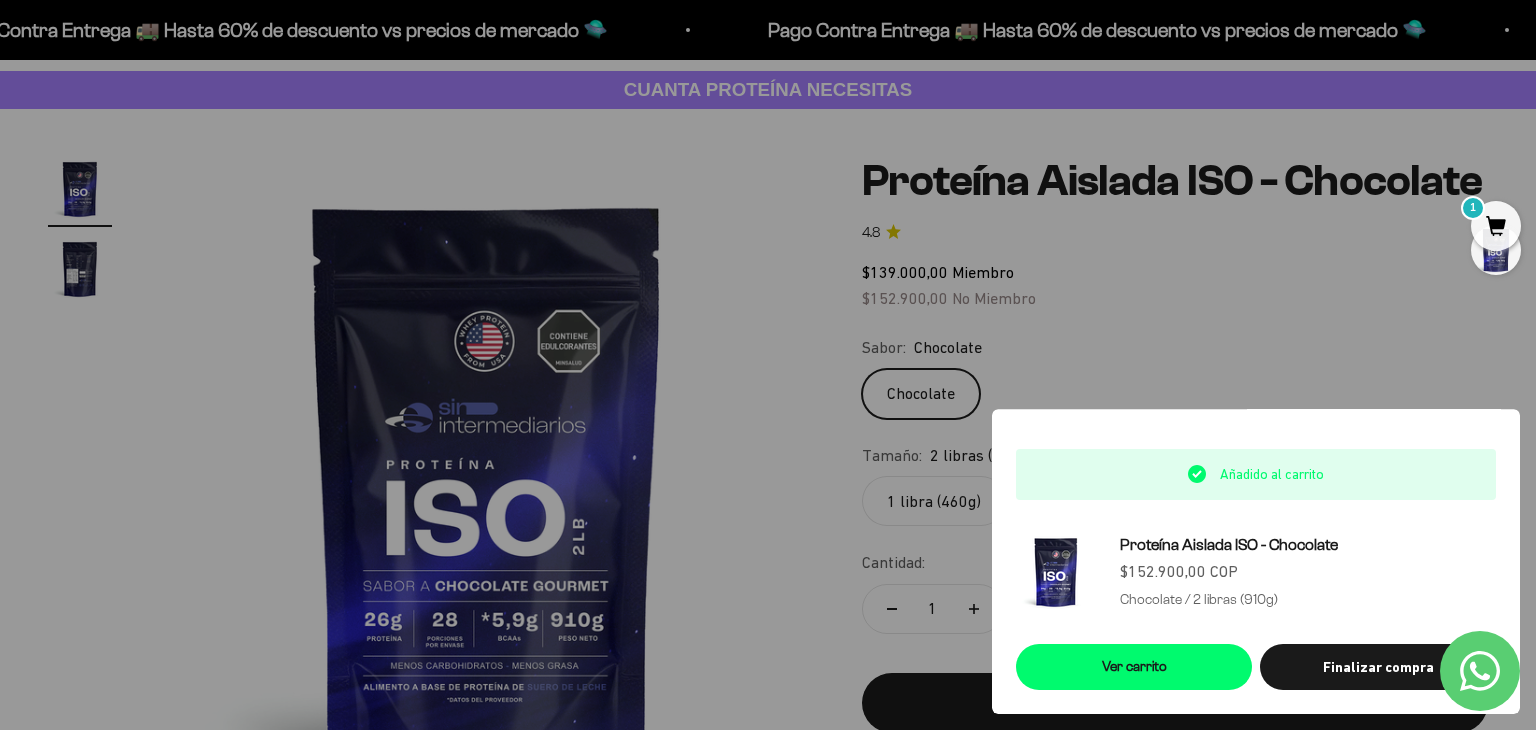 click at bounding box center (768, 365) 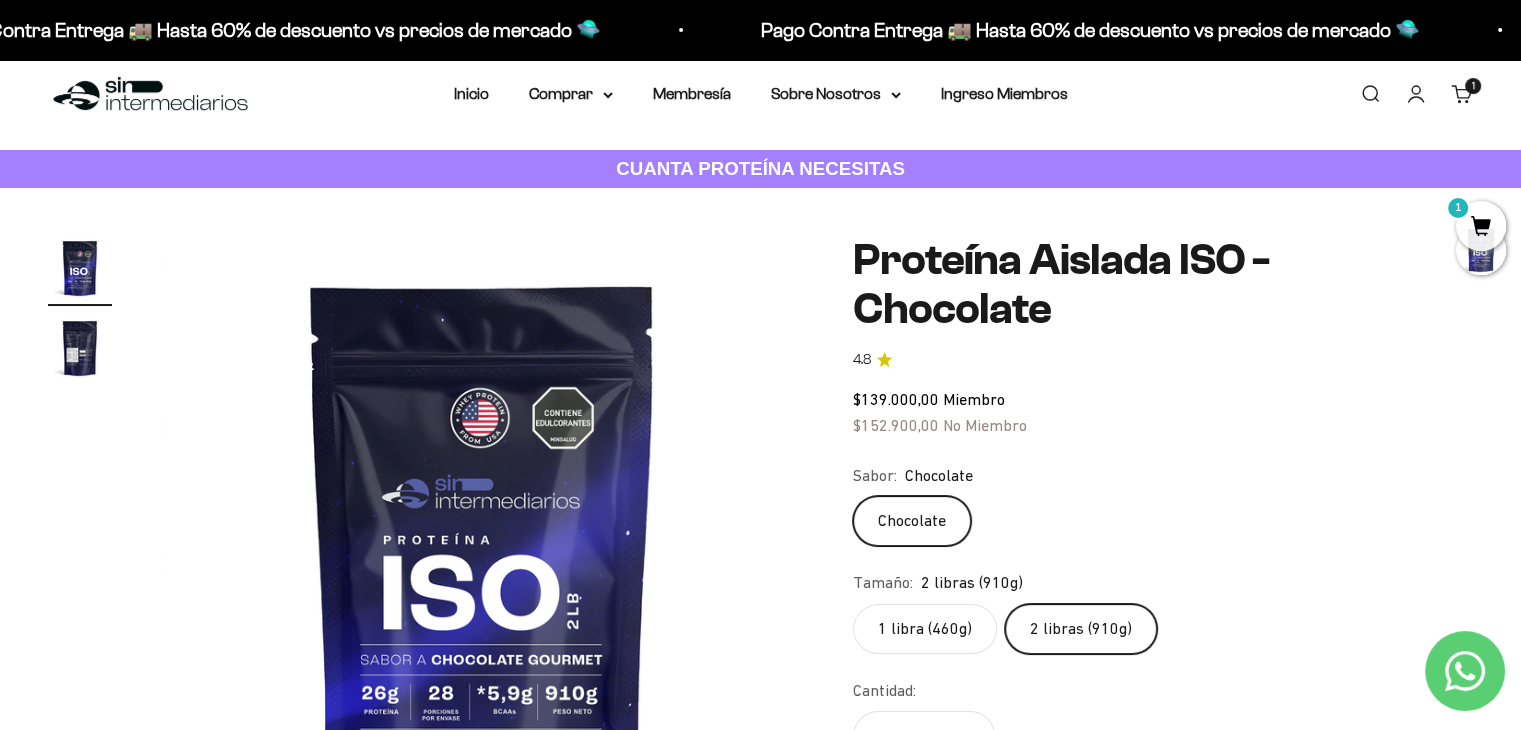 scroll, scrollTop: 0, scrollLeft: 0, axis: both 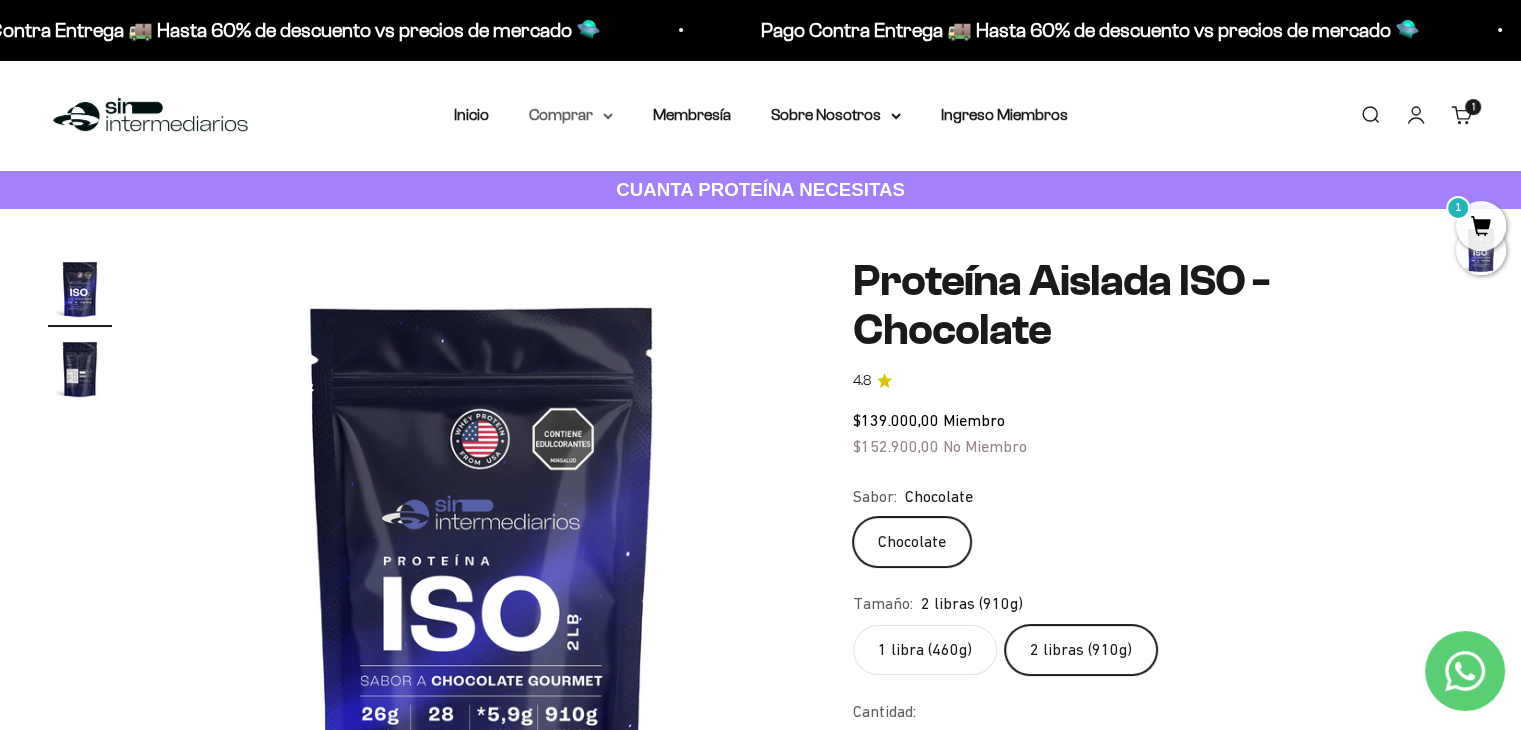 click on "Comprar" at bounding box center [571, 115] 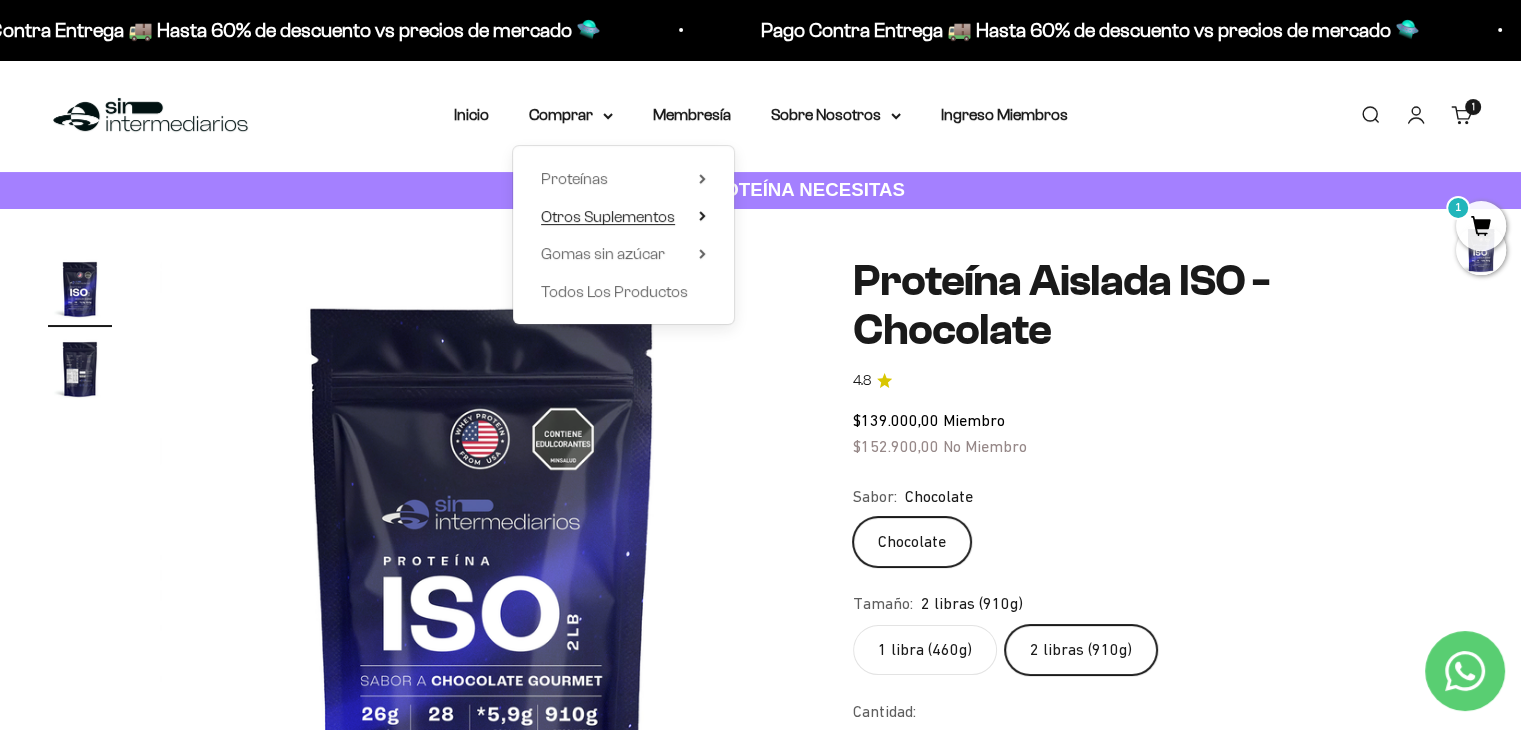 click on "Otros Suplementos" at bounding box center (608, 216) 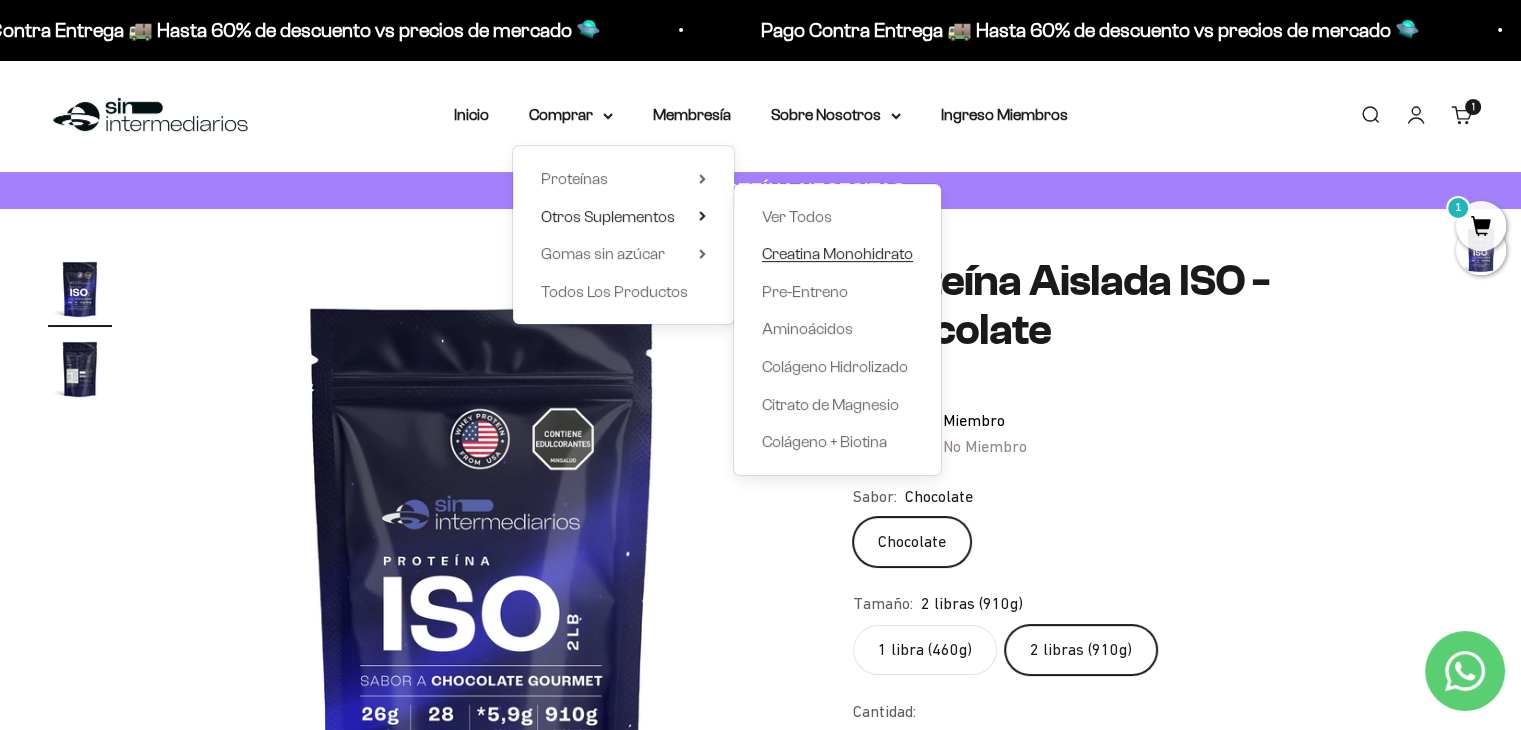 click on "Creatina Monohidrato" at bounding box center [837, 253] 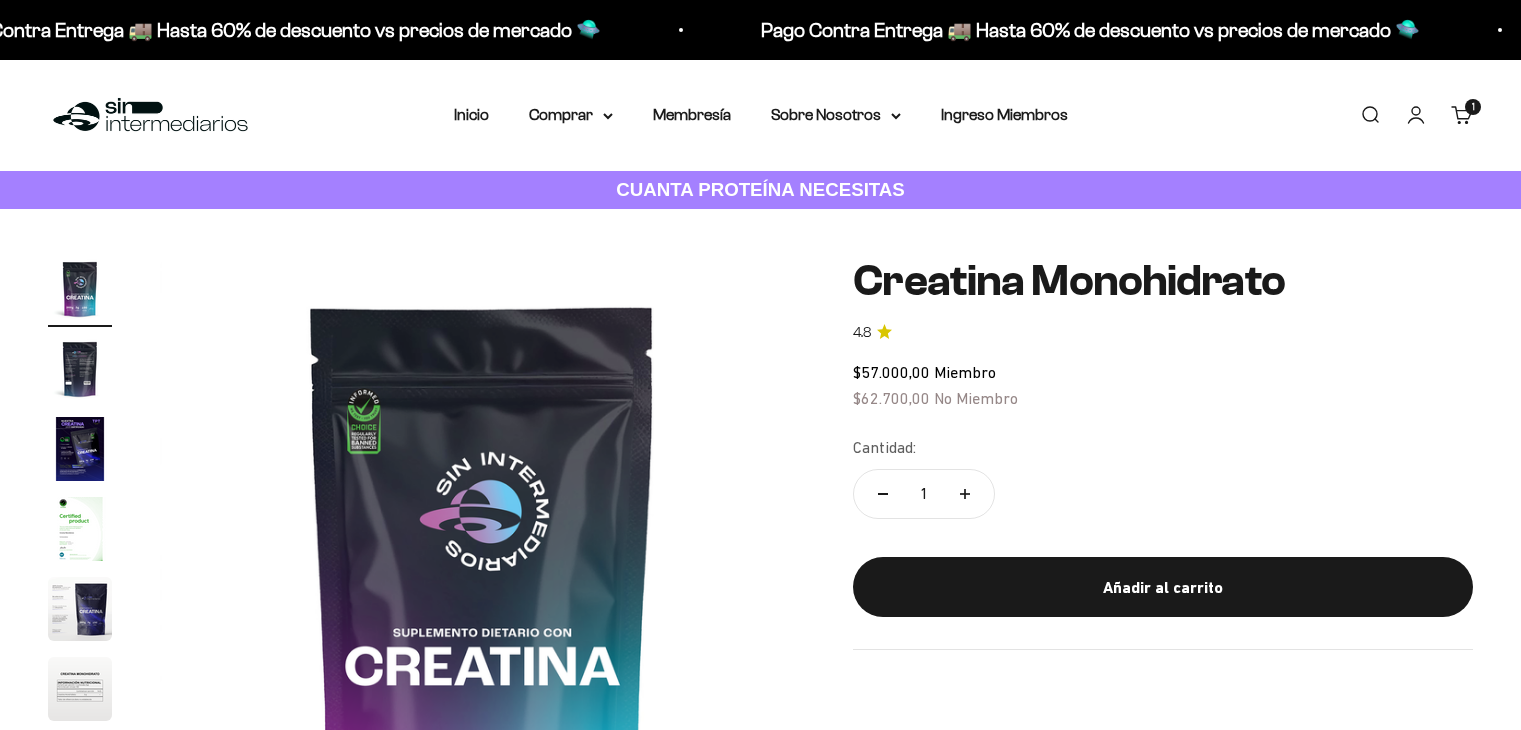 scroll, scrollTop: 0, scrollLeft: 0, axis: both 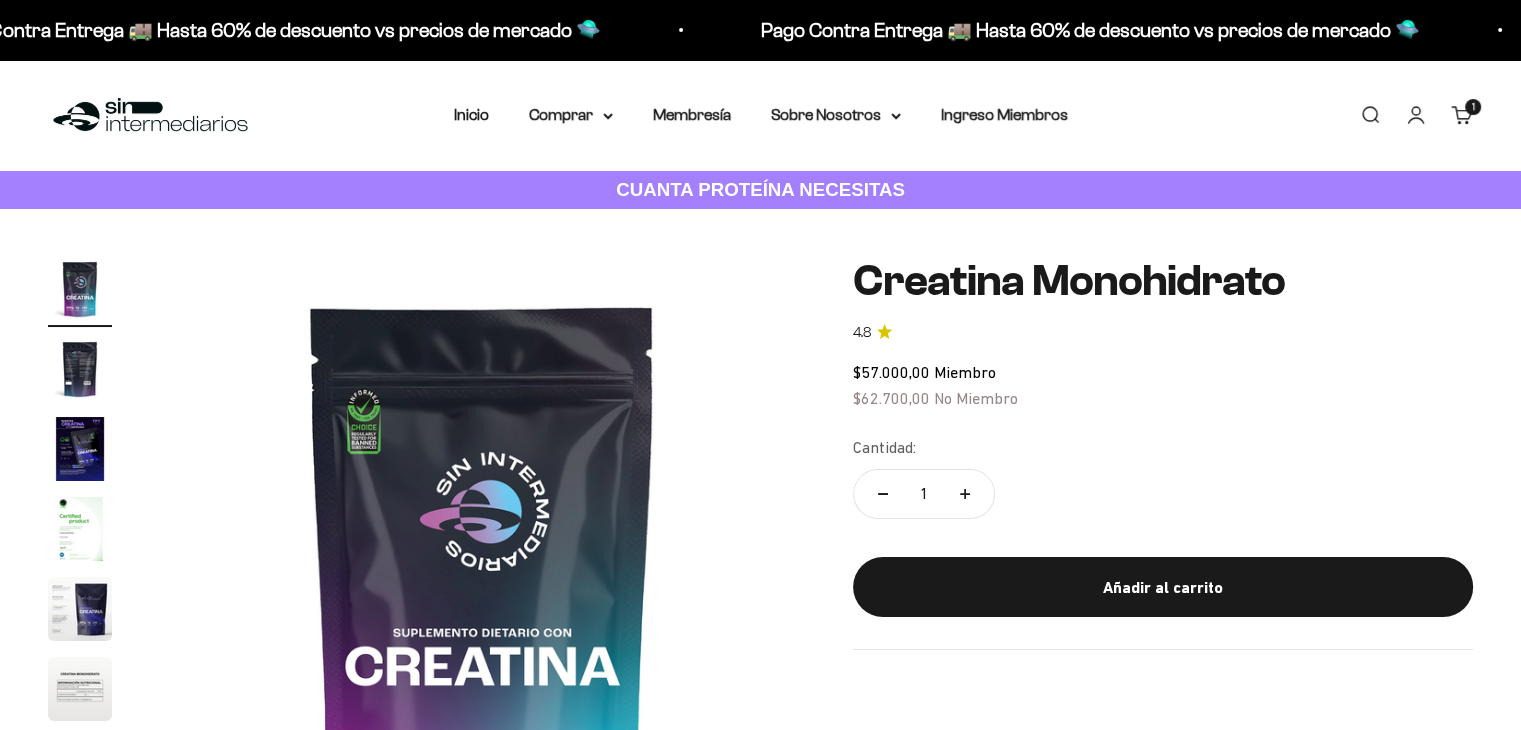 click 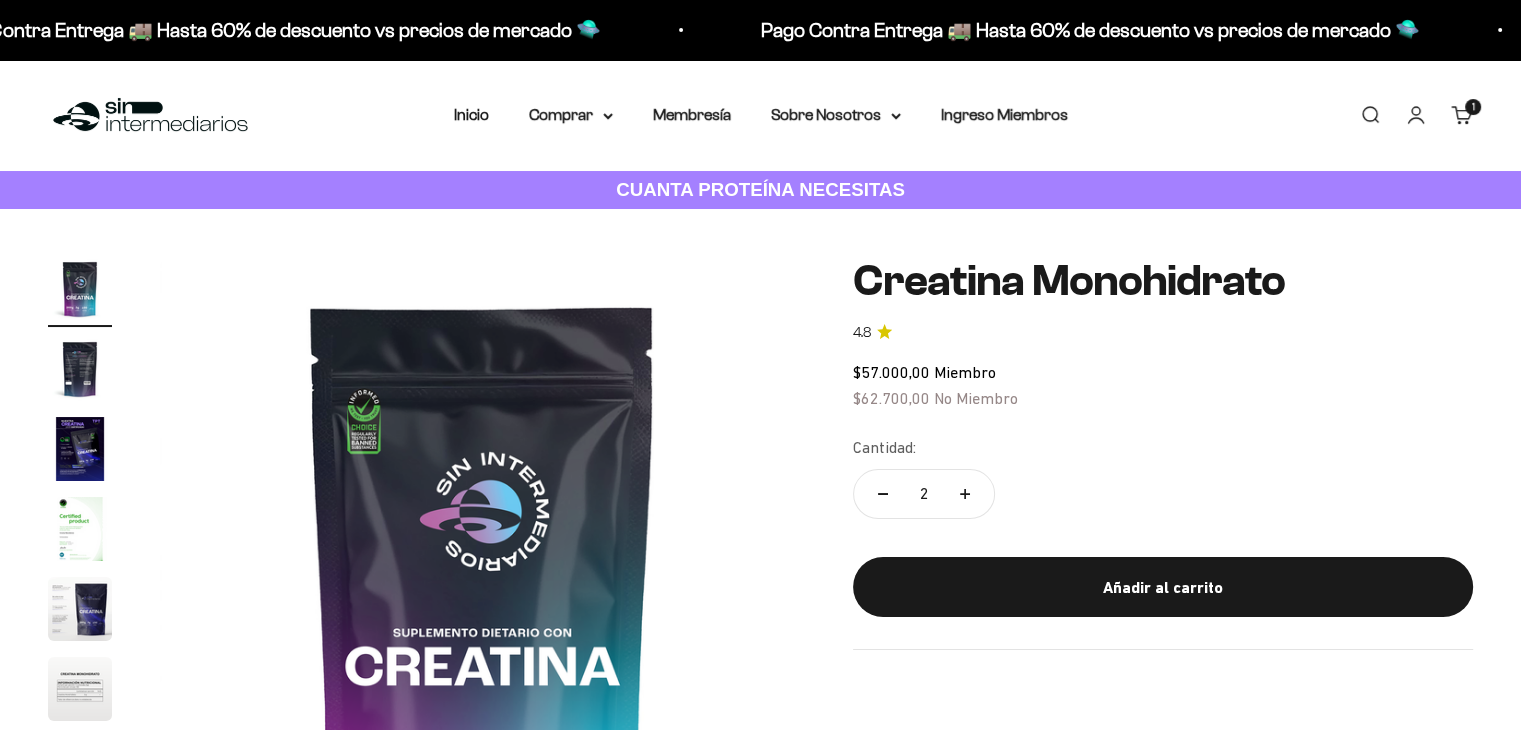 scroll, scrollTop: 0, scrollLeft: 0, axis: both 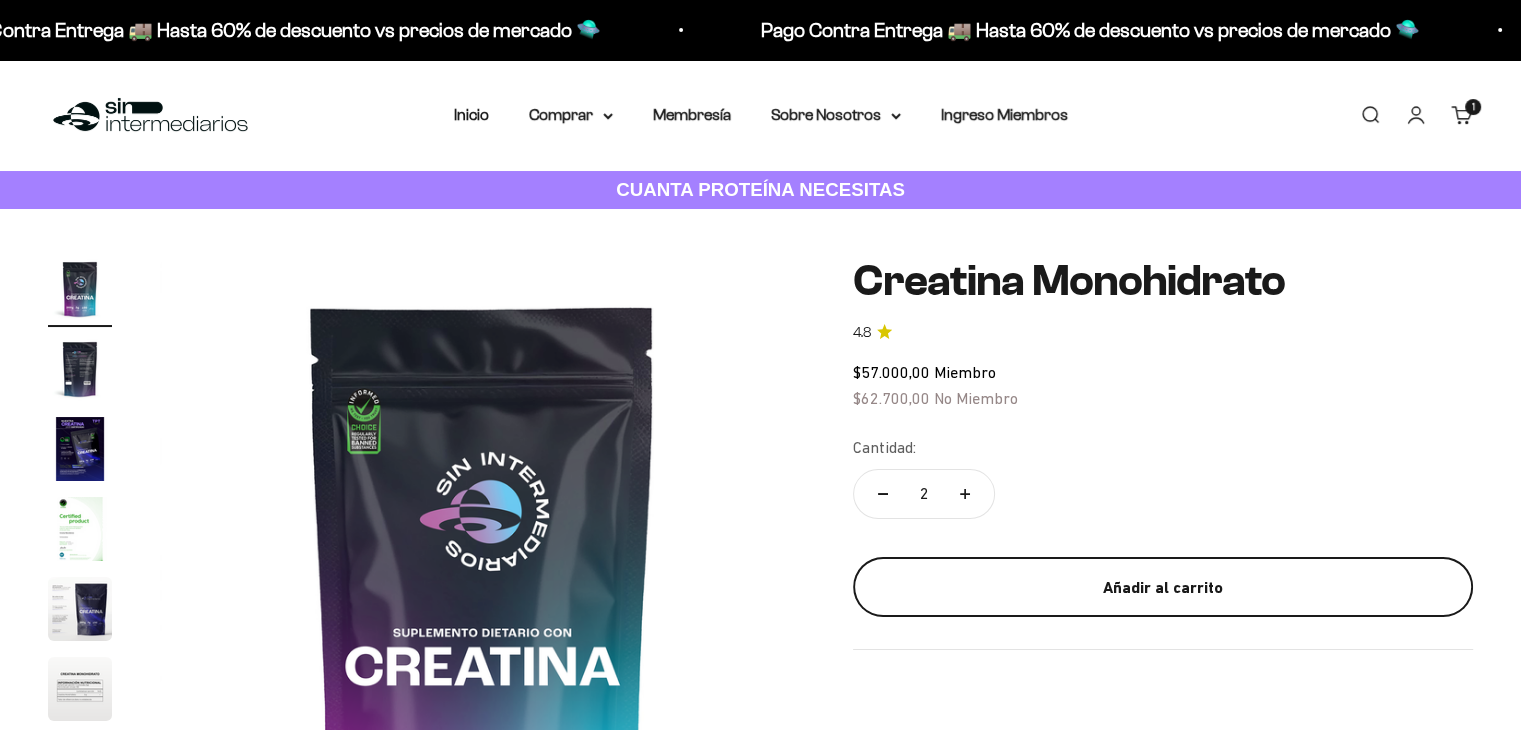 click on "Añadir al carrito" at bounding box center (1163, 587) 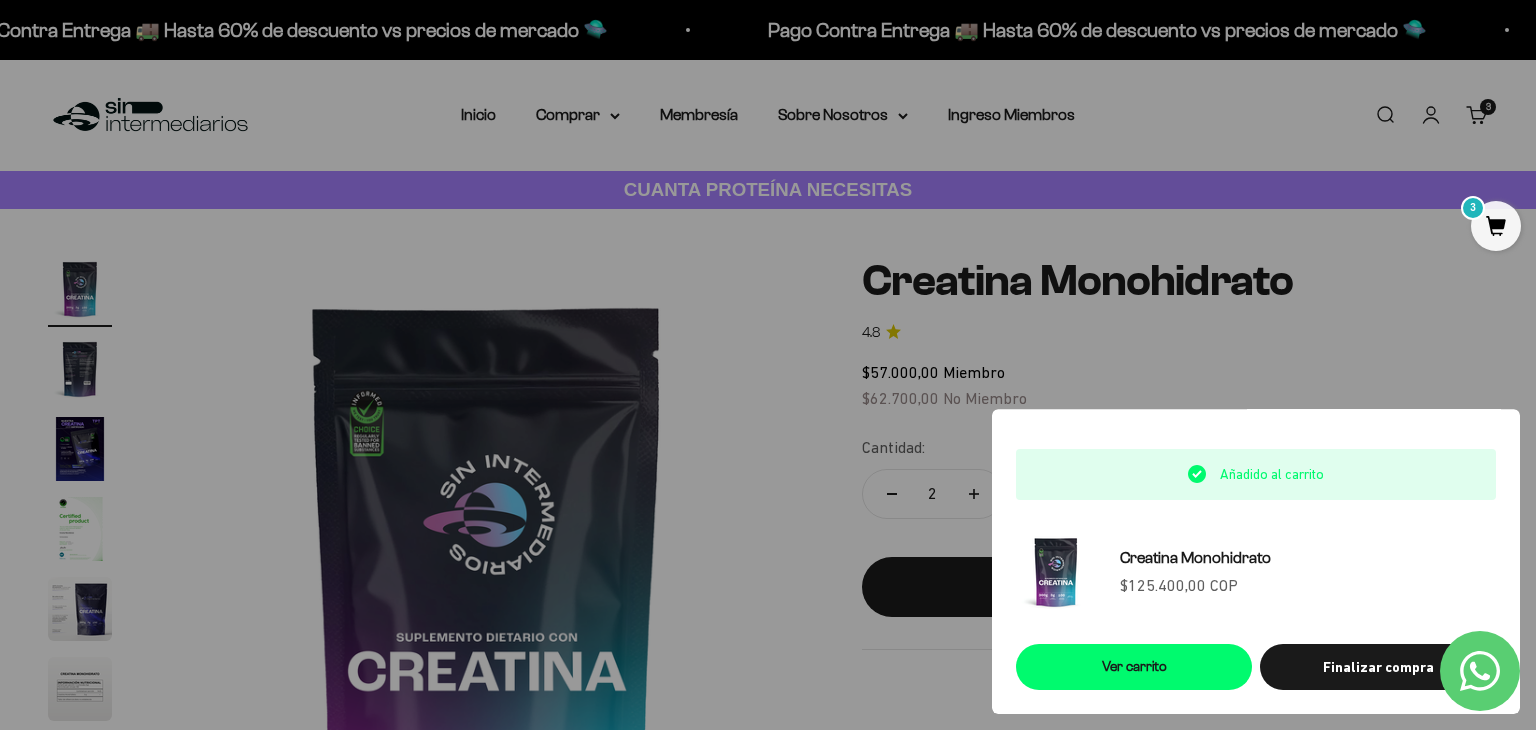 click at bounding box center [768, 365] 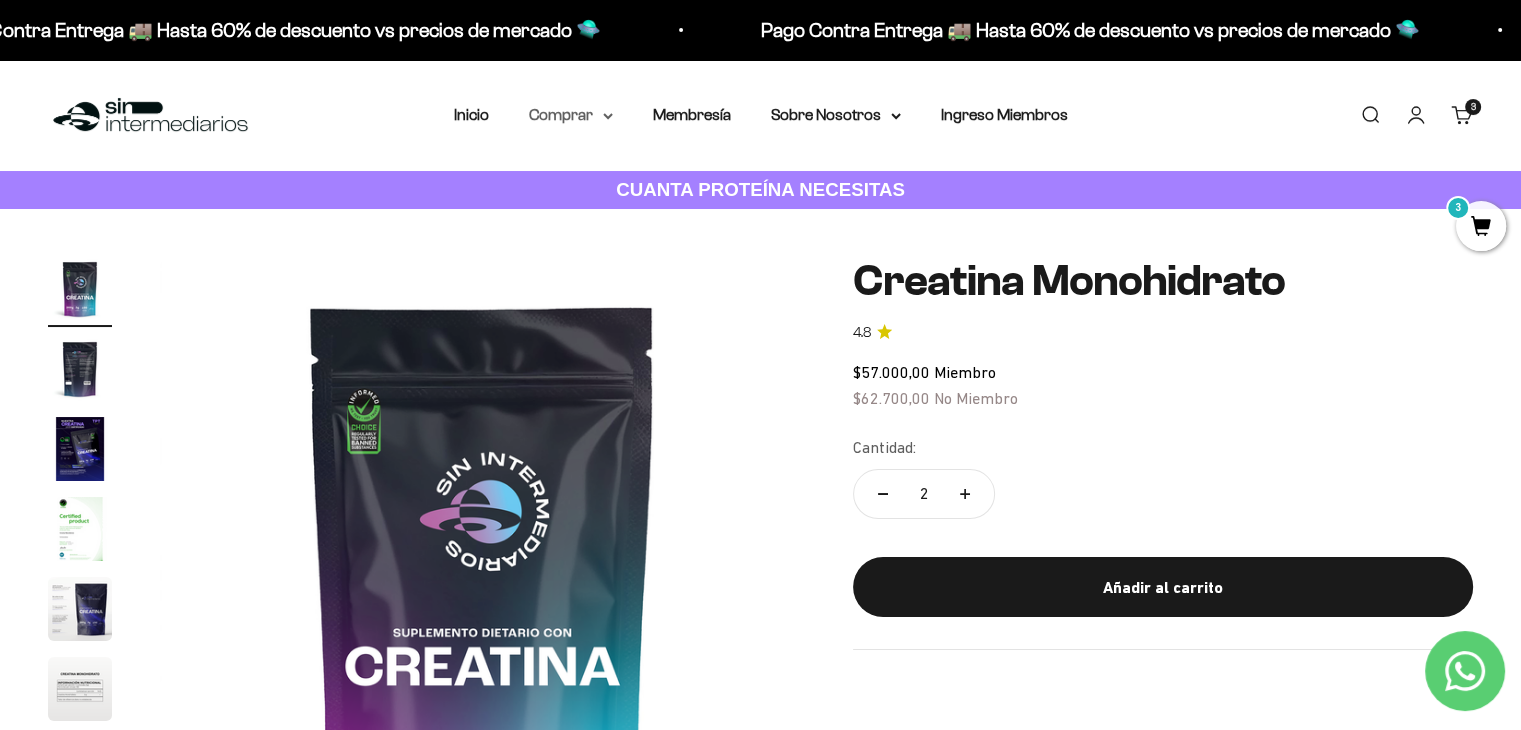 click on "Comprar" at bounding box center [571, 115] 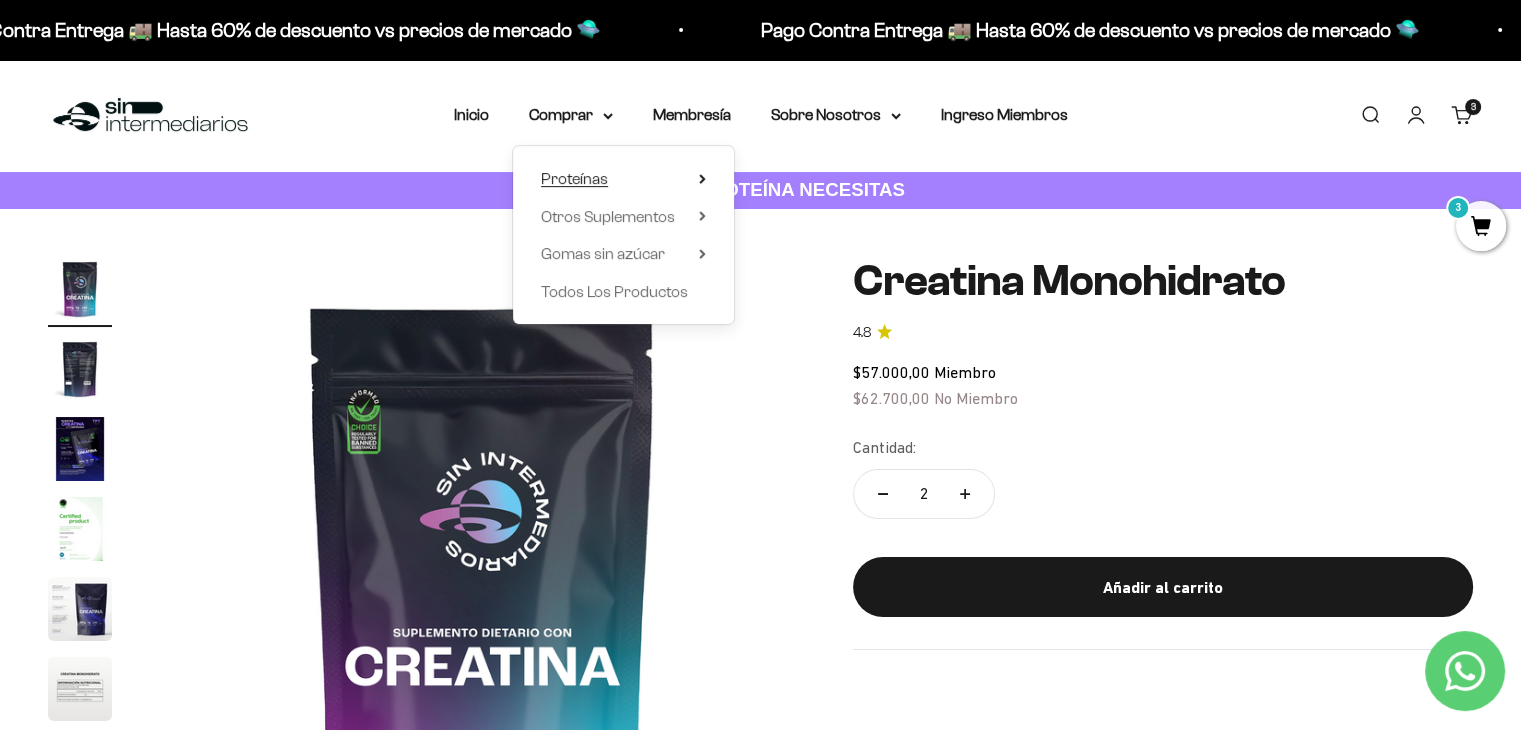 click on "Proteínas" at bounding box center [623, 179] 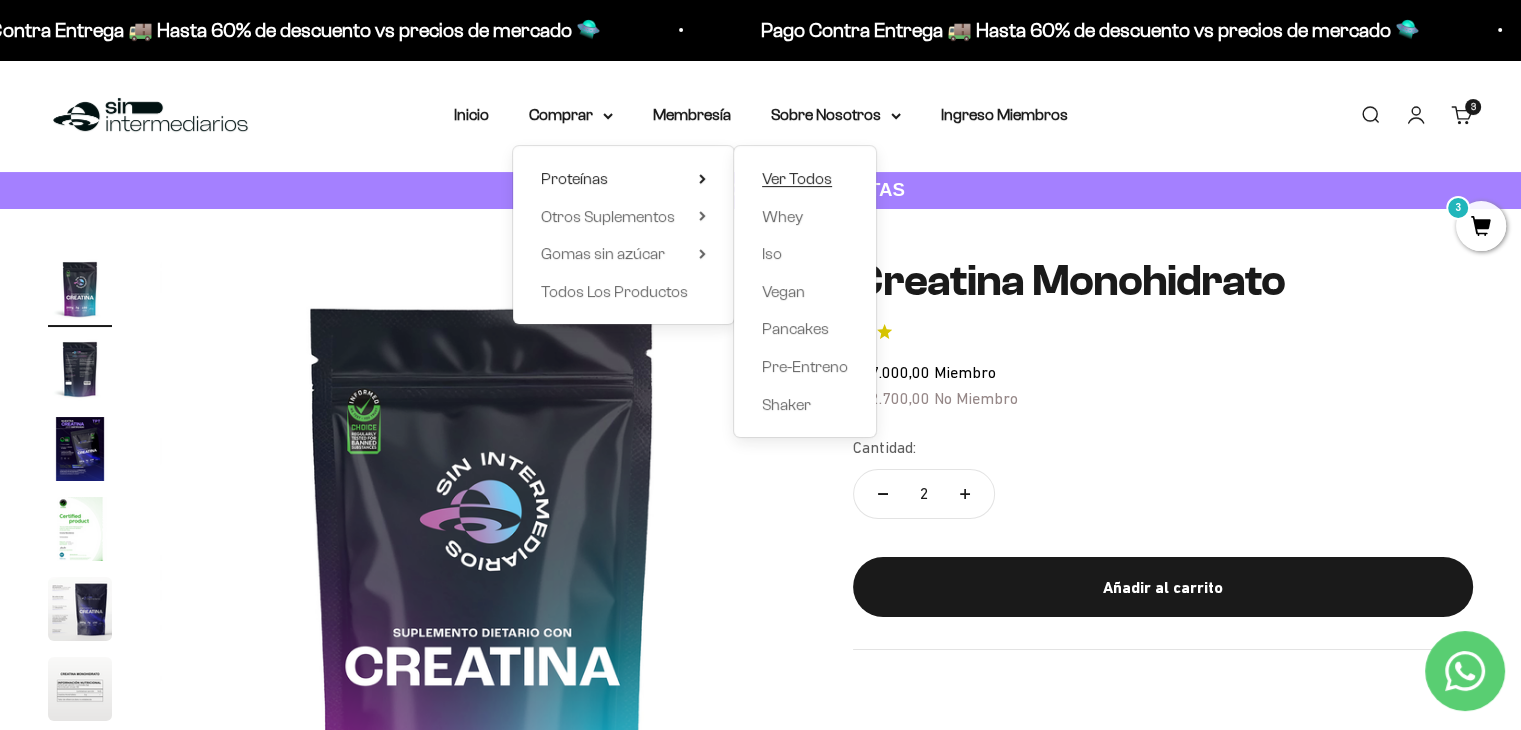 click on "Ver Todos" at bounding box center (797, 178) 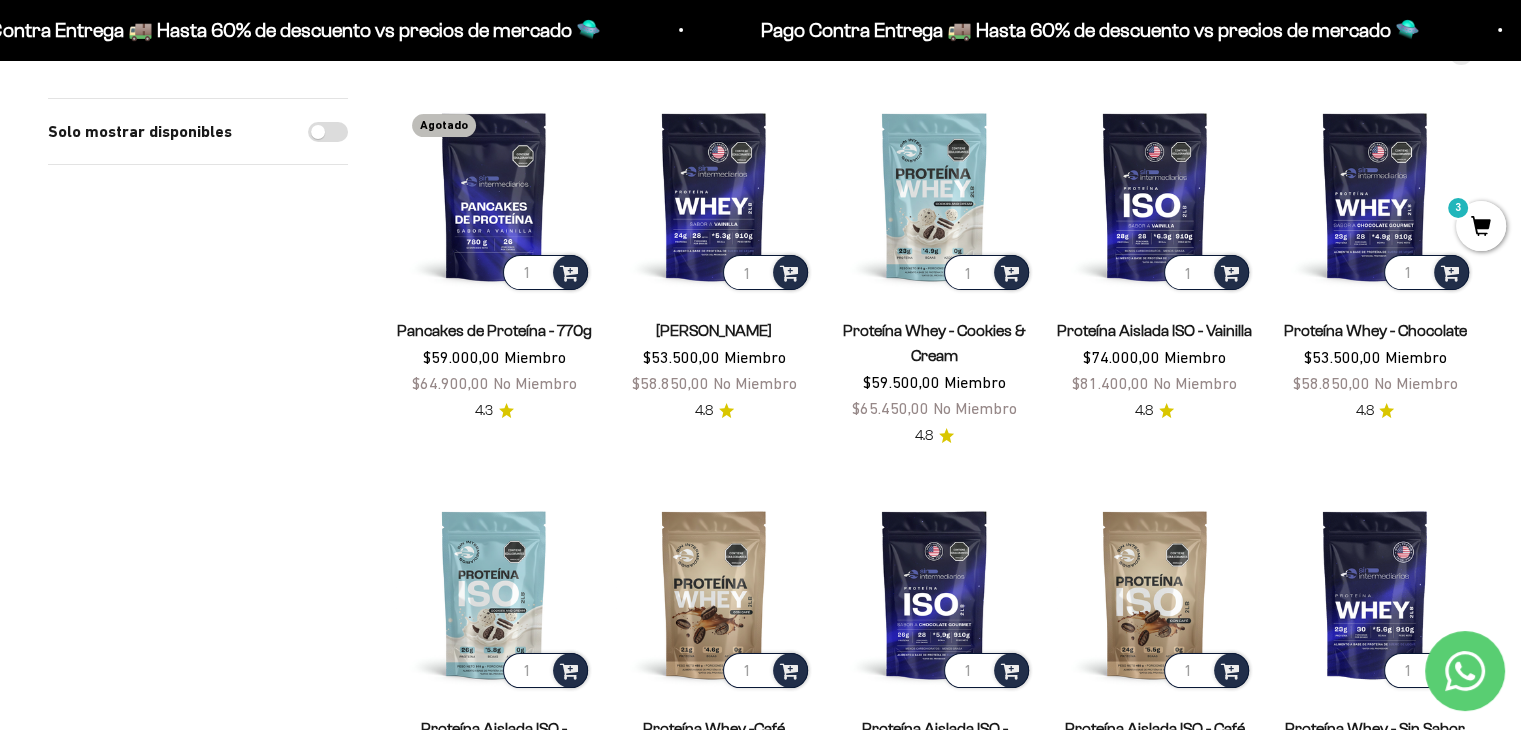 scroll, scrollTop: 200, scrollLeft: 0, axis: vertical 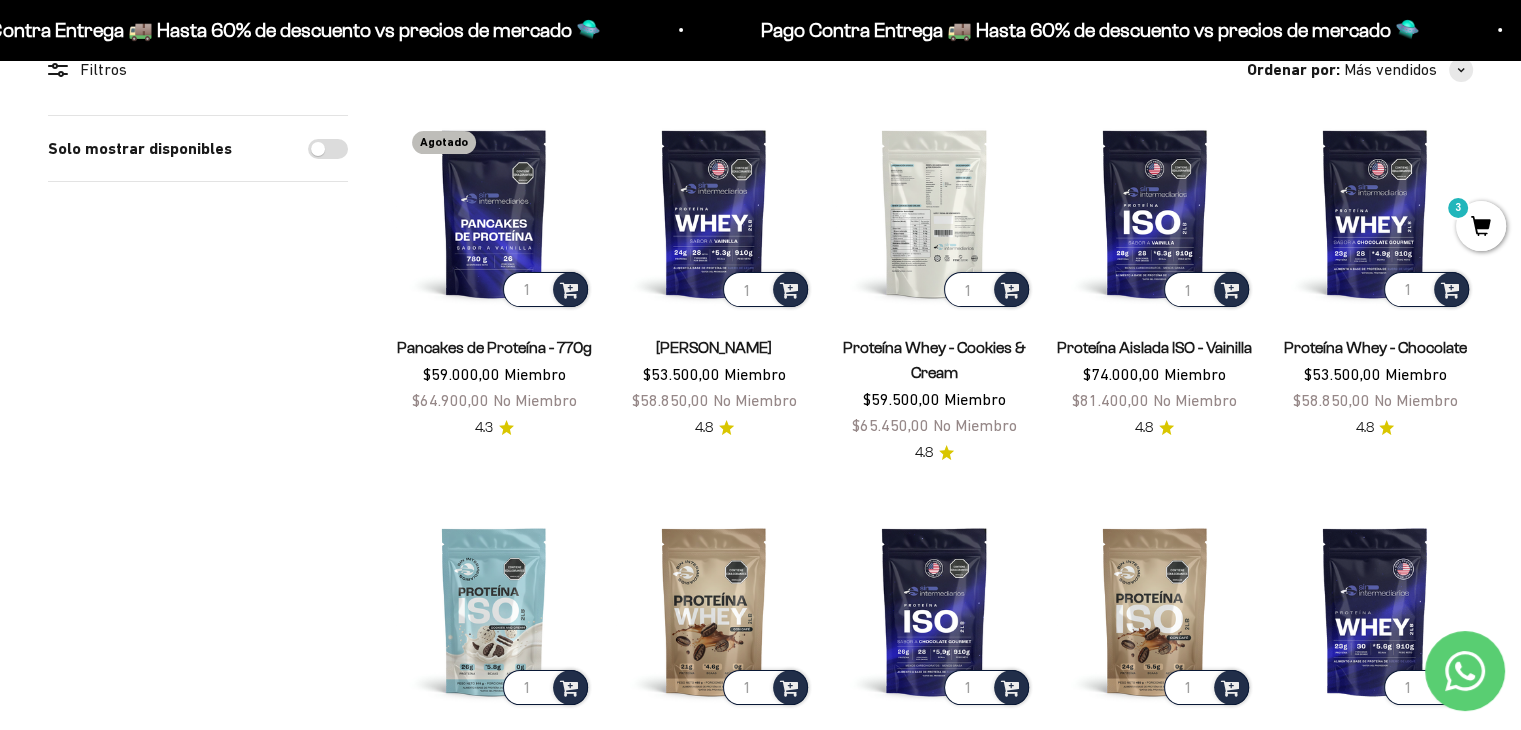 click at bounding box center [934, 213] 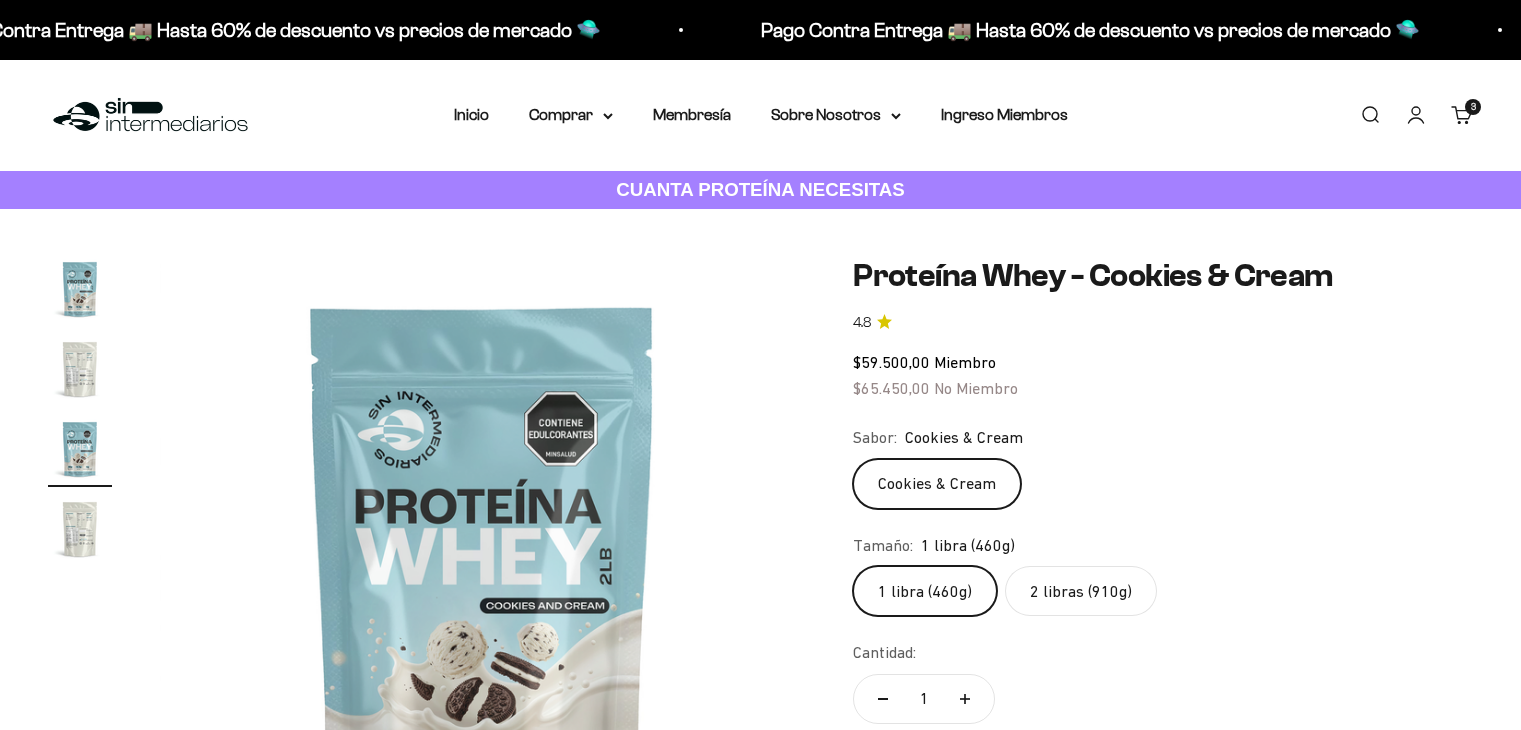 scroll, scrollTop: 0, scrollLeft: 0, axis: both 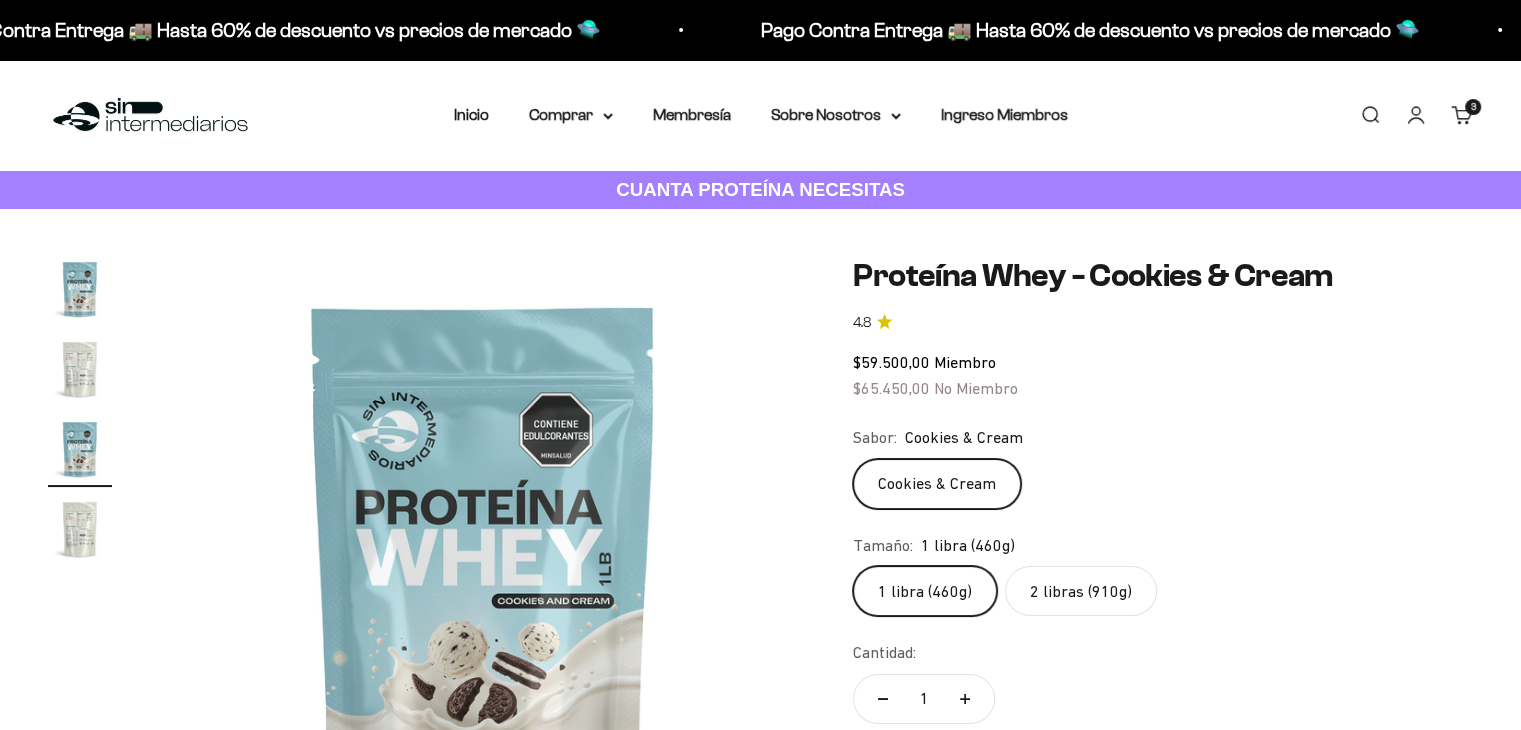 click on "2 libras (910g)" 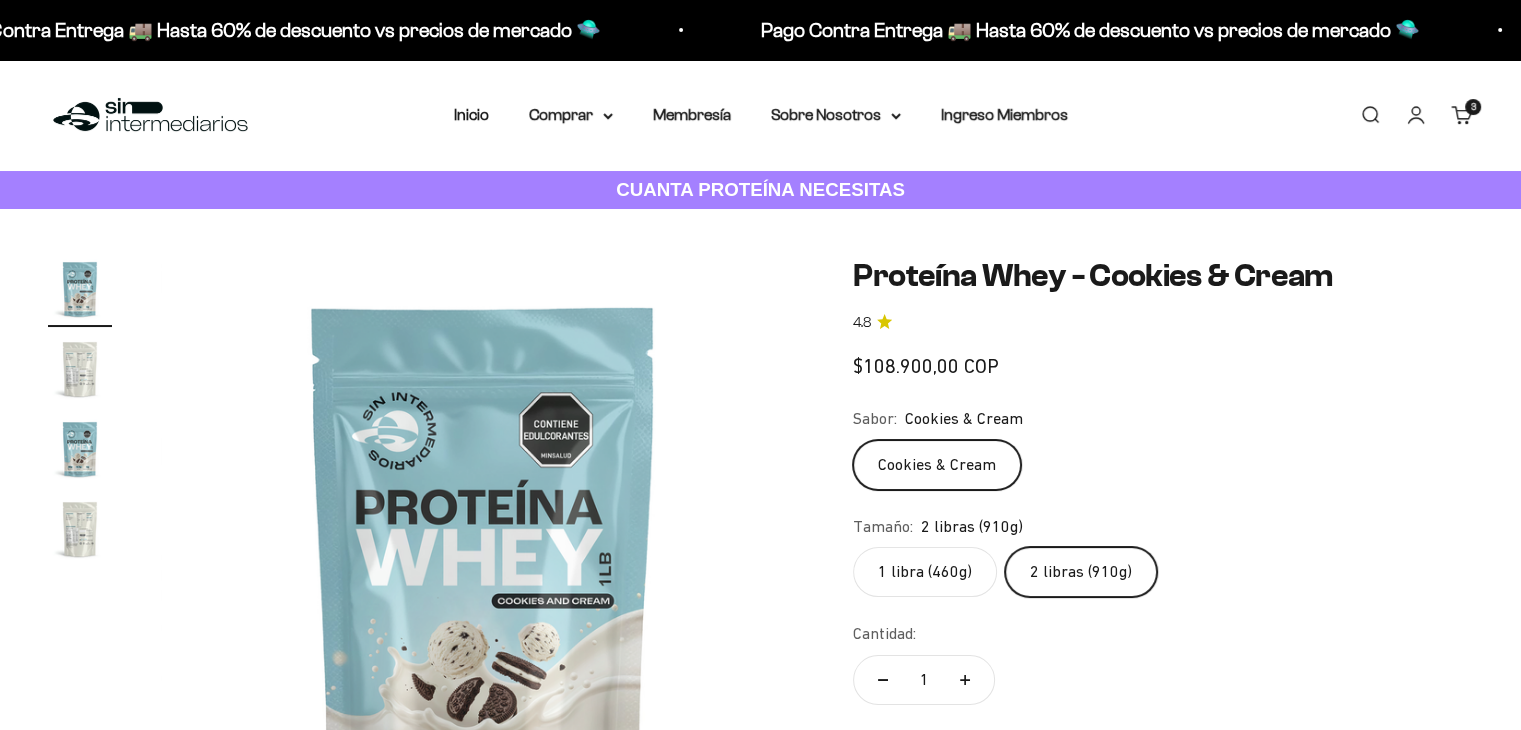 scroll, scrollTop: 0, scrollLeft: 0, axis: both 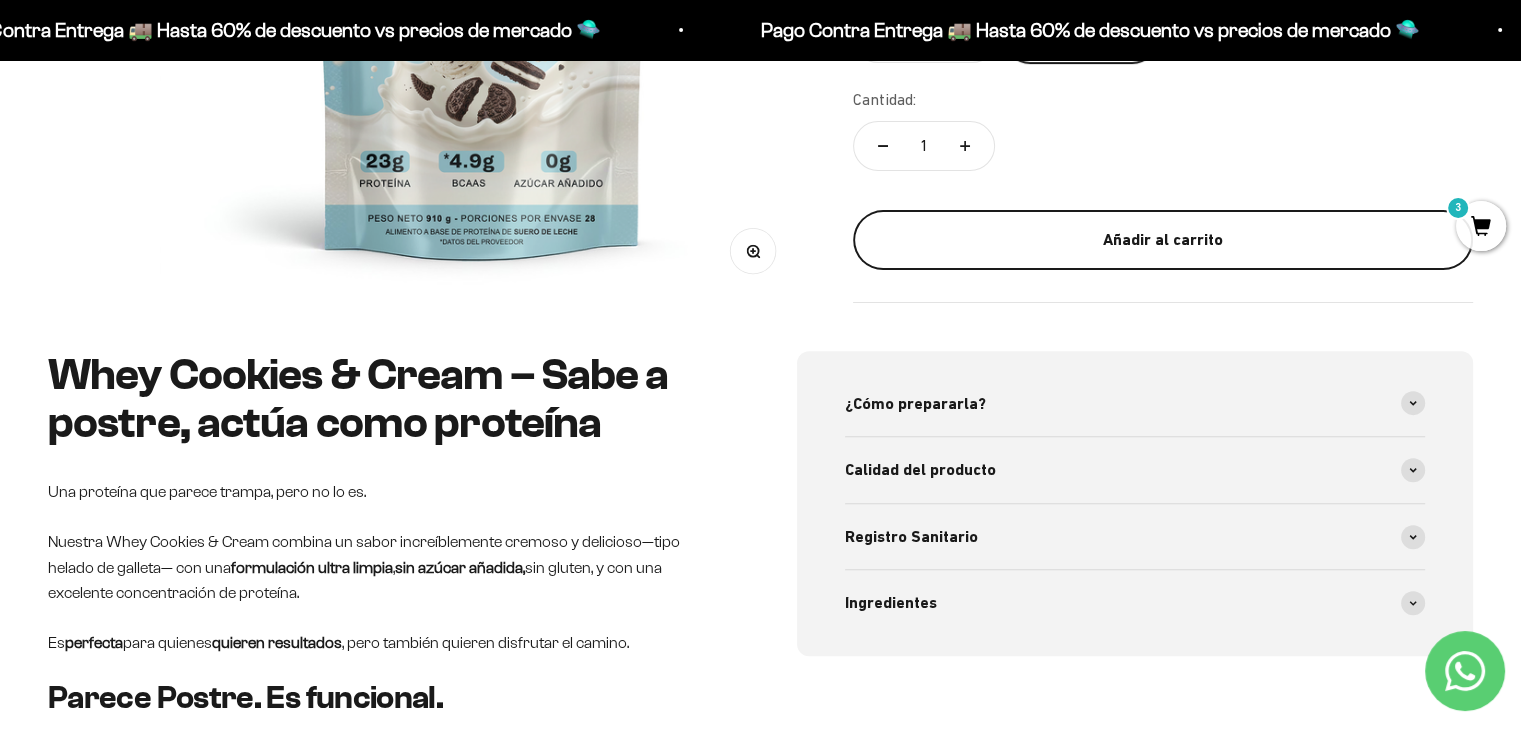 click on "Añadir al carrito" at bounding box center (1163, 240) 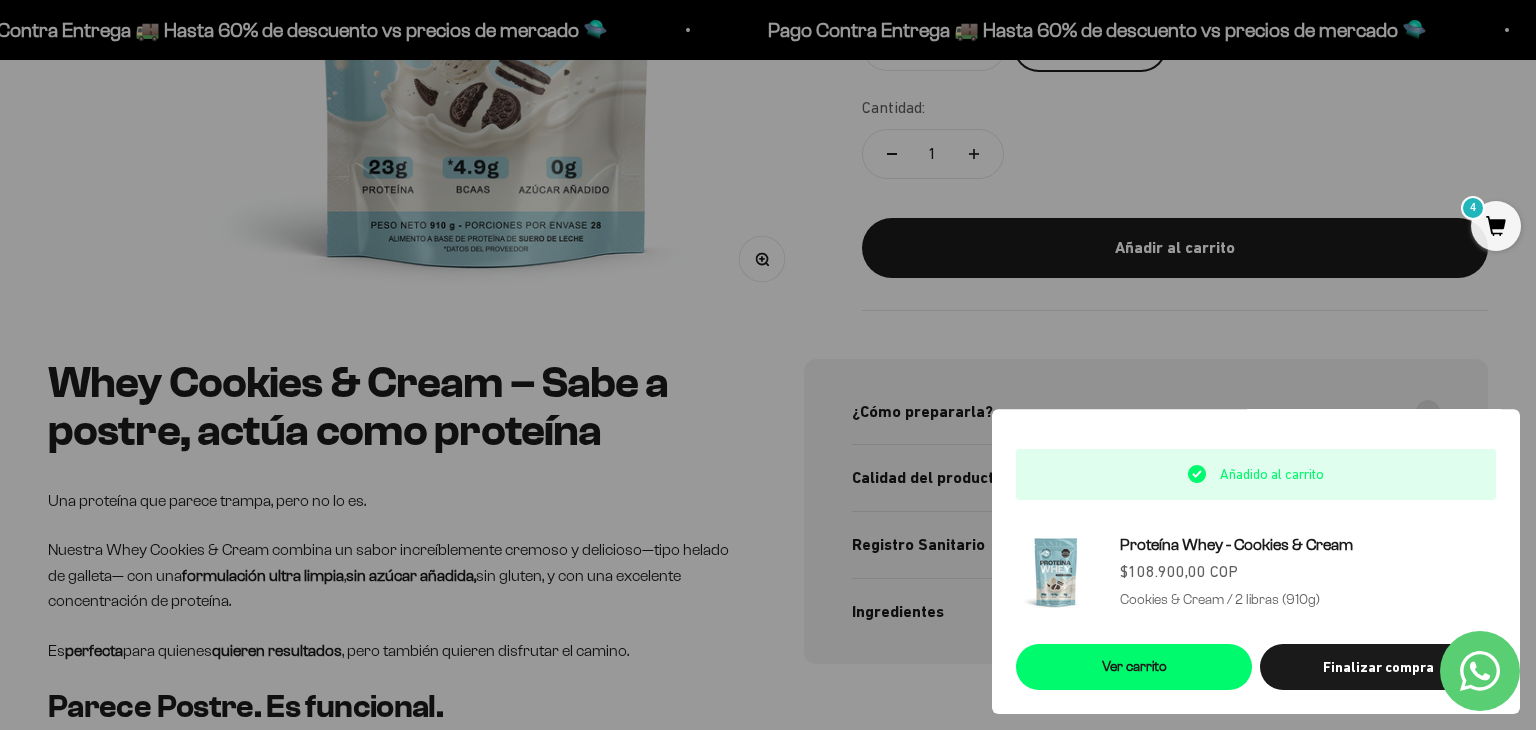 click at bounding box center (768, 365) 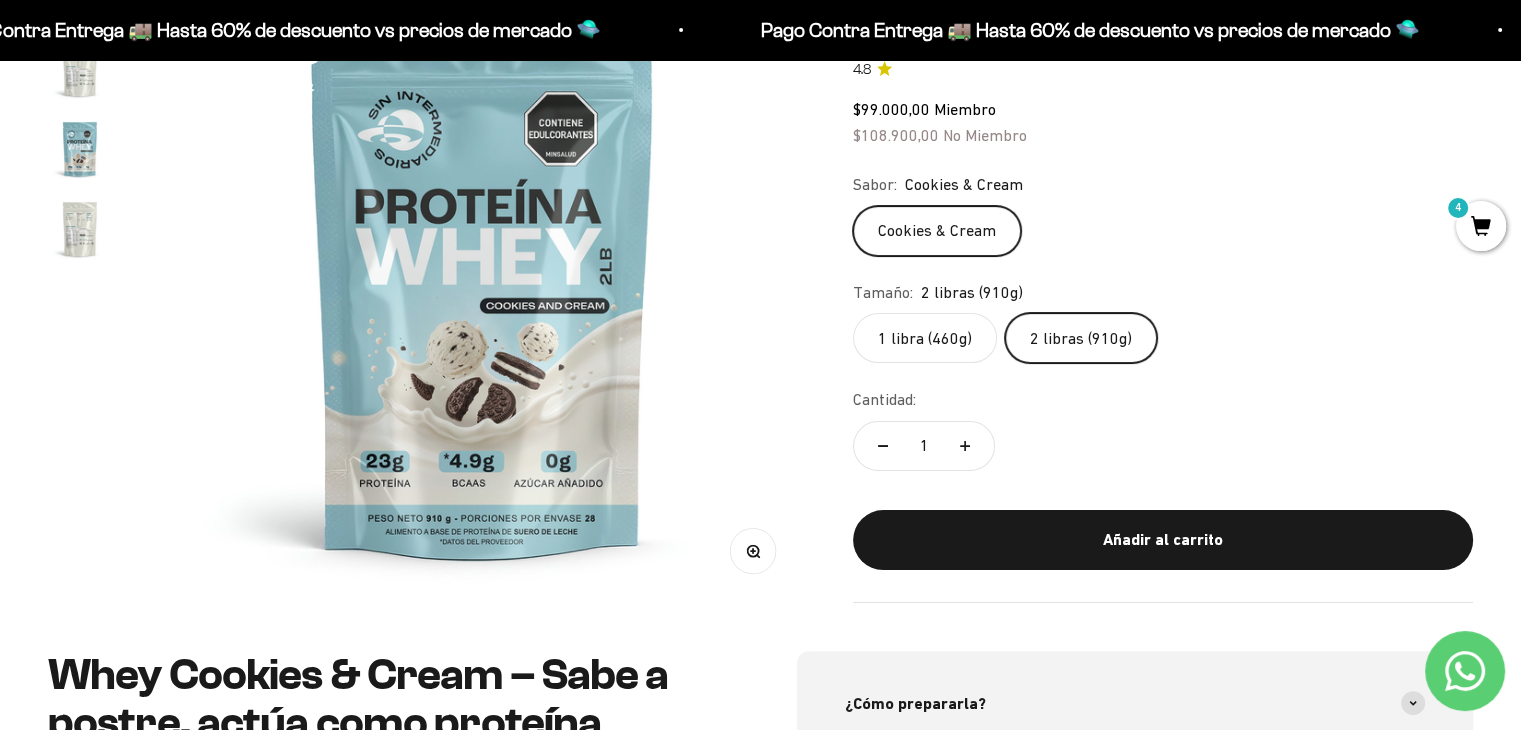 scroll, scrollTop: 0, scrollLeft: 0, axis: both 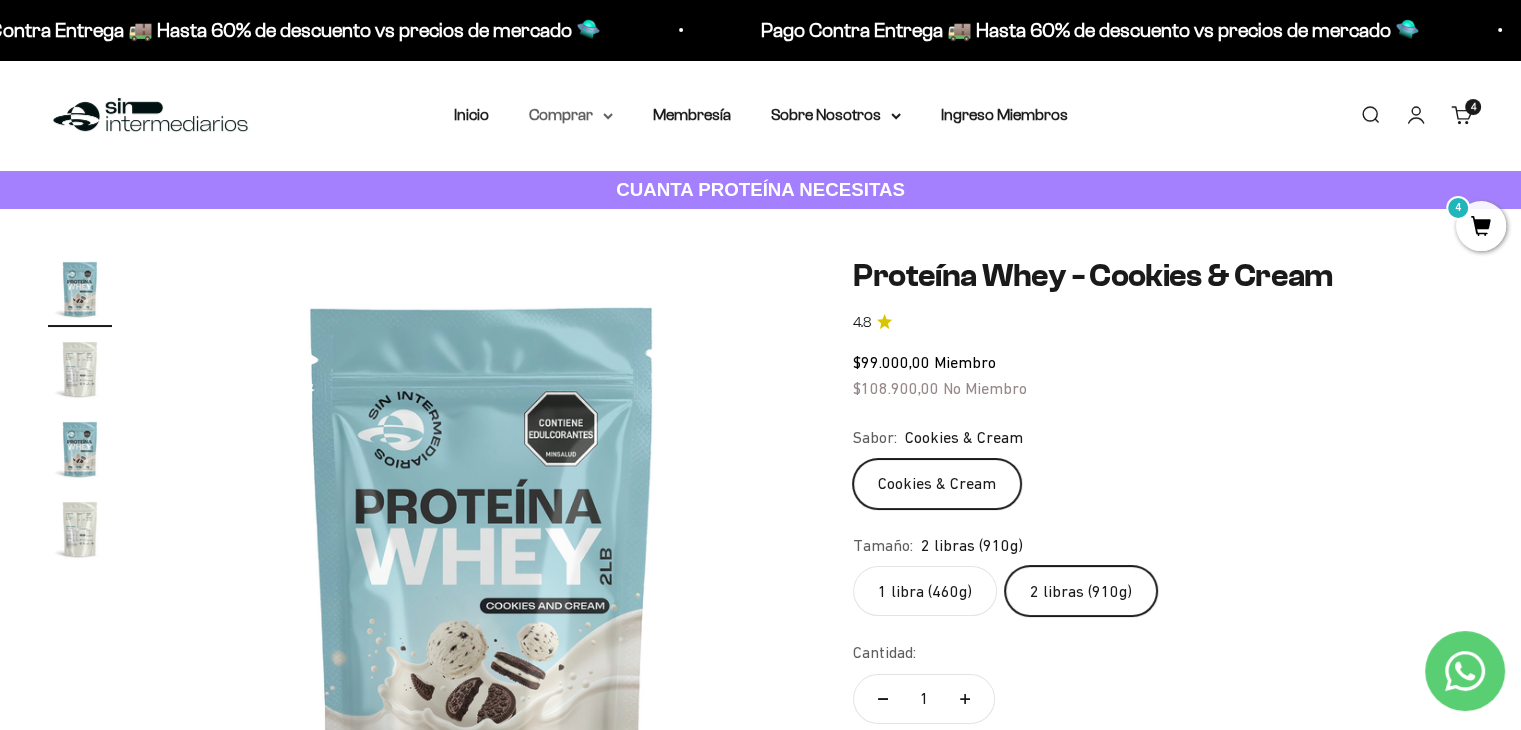 click on "Comprar" at bounding box center (571, 115) 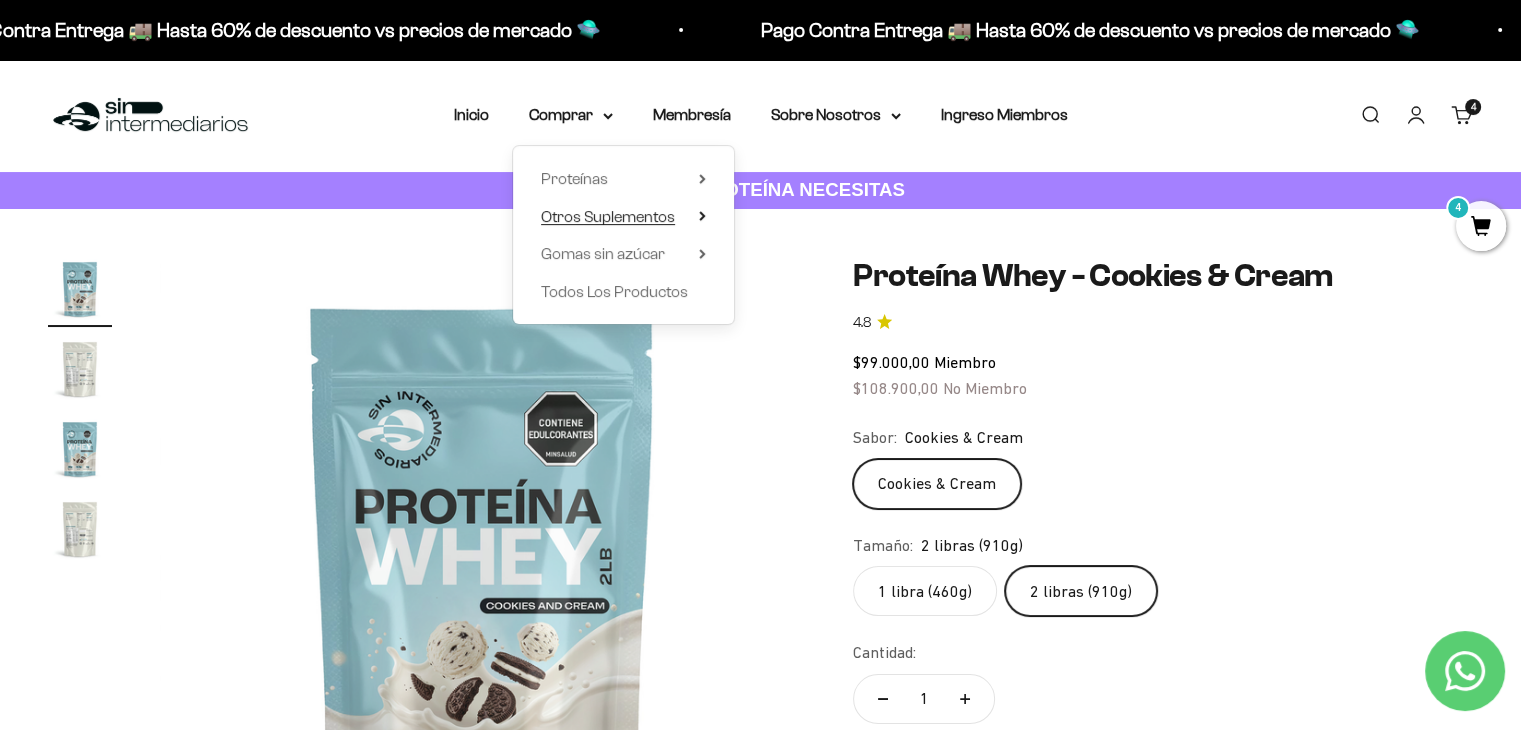 click on "Otros Suplementos" at bounding box center [608, 216] 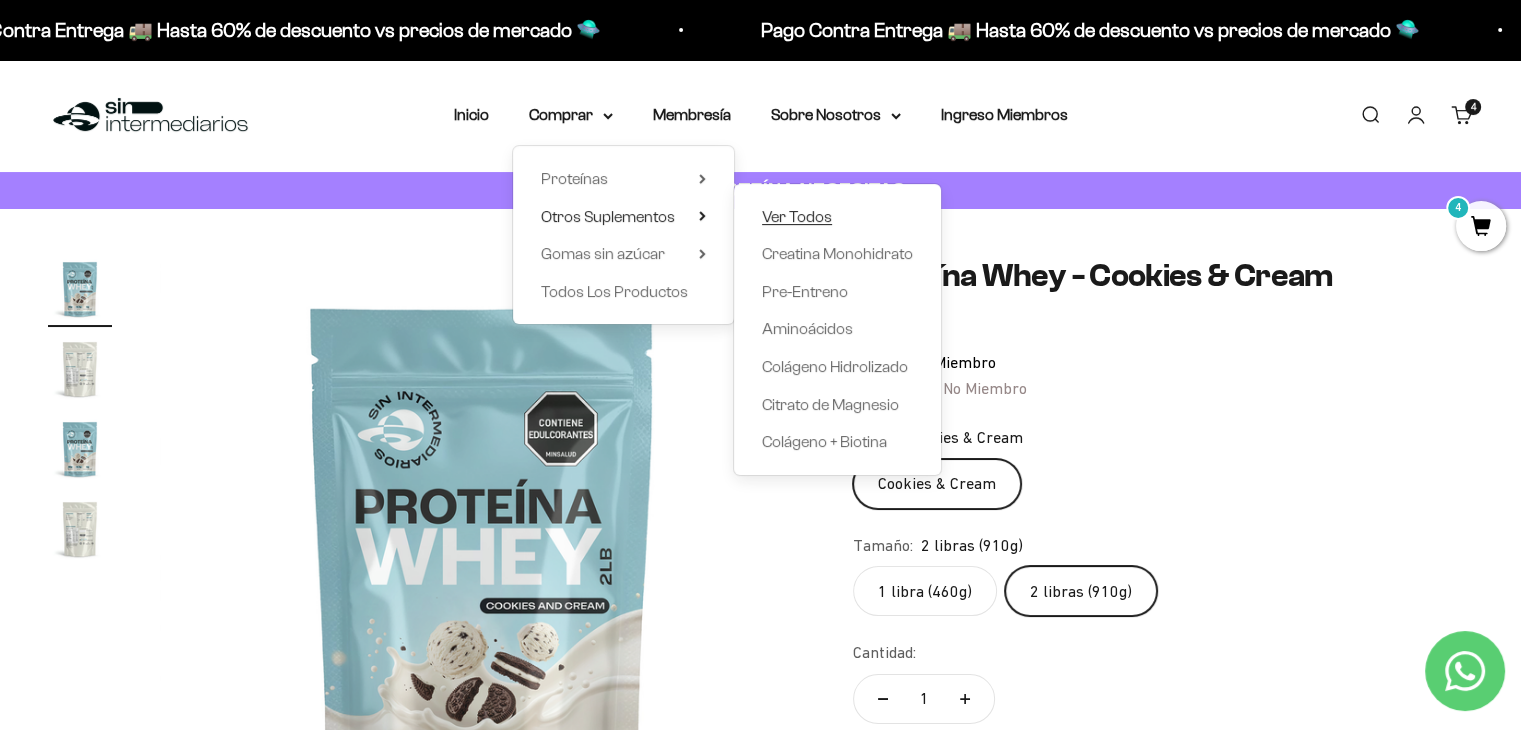 click on "Ver Todos" at bounding box center [797, 217] 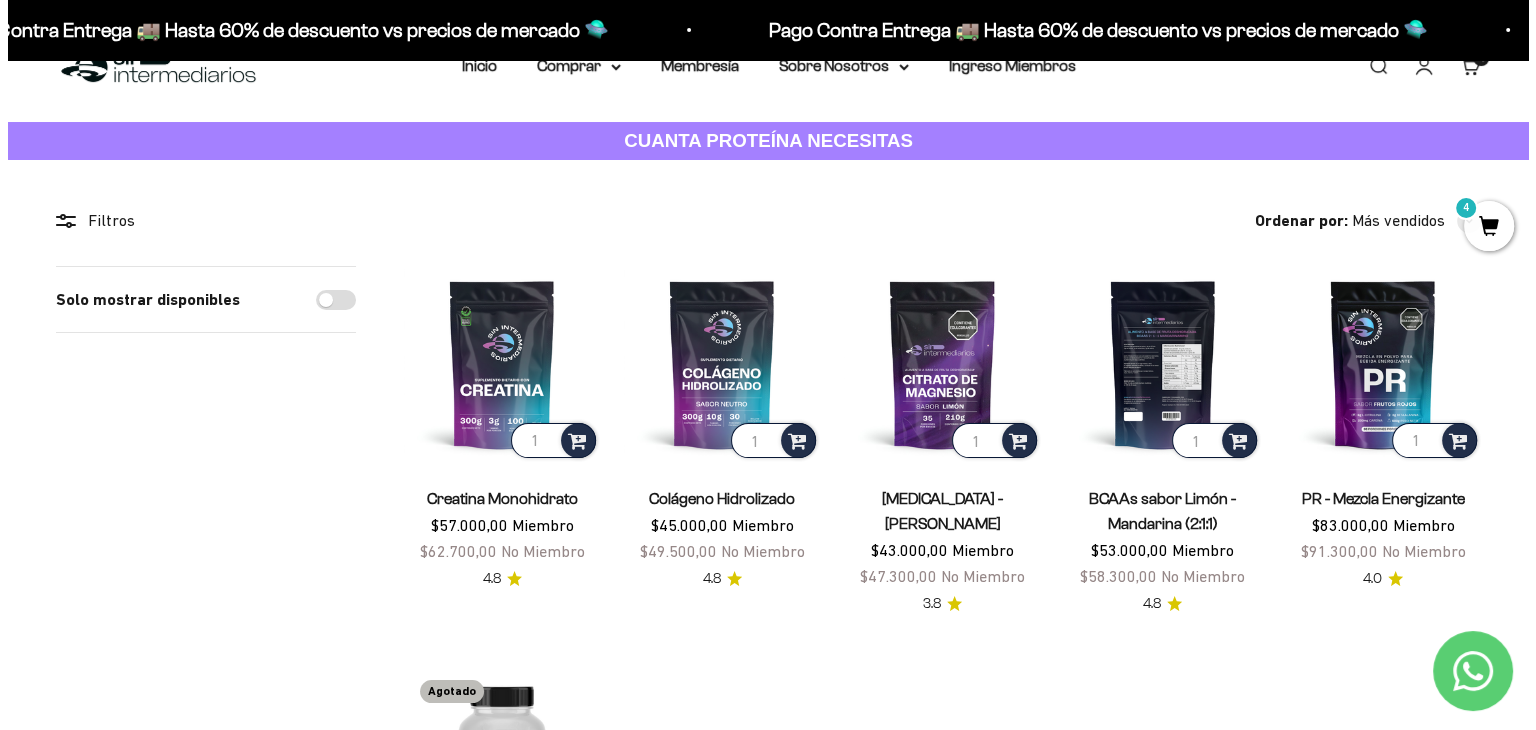 scroll, scrollTop: 0, scrollLeft: 0, axis: both 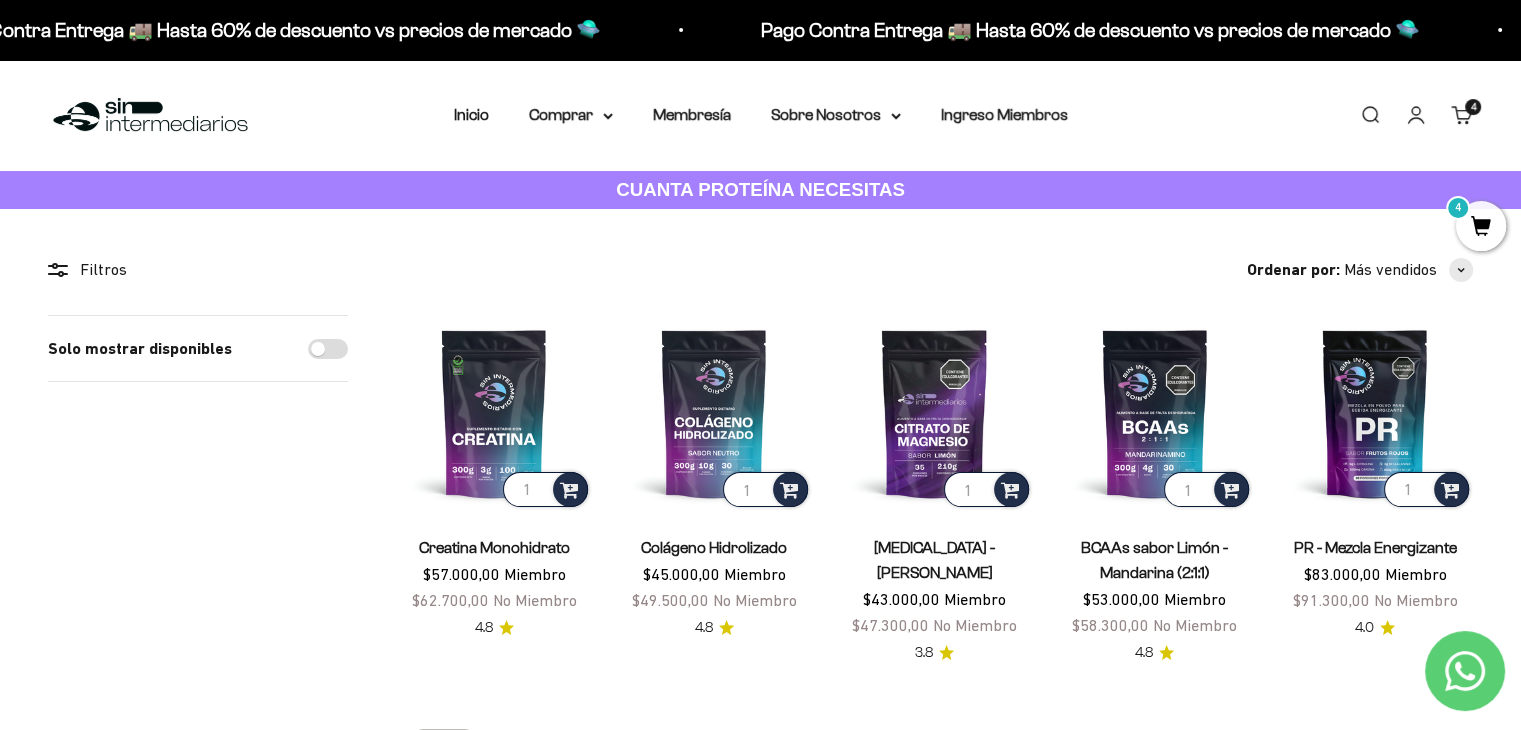 click on "Carrito
4 artículos
4" at bounding box center [1462, 115] 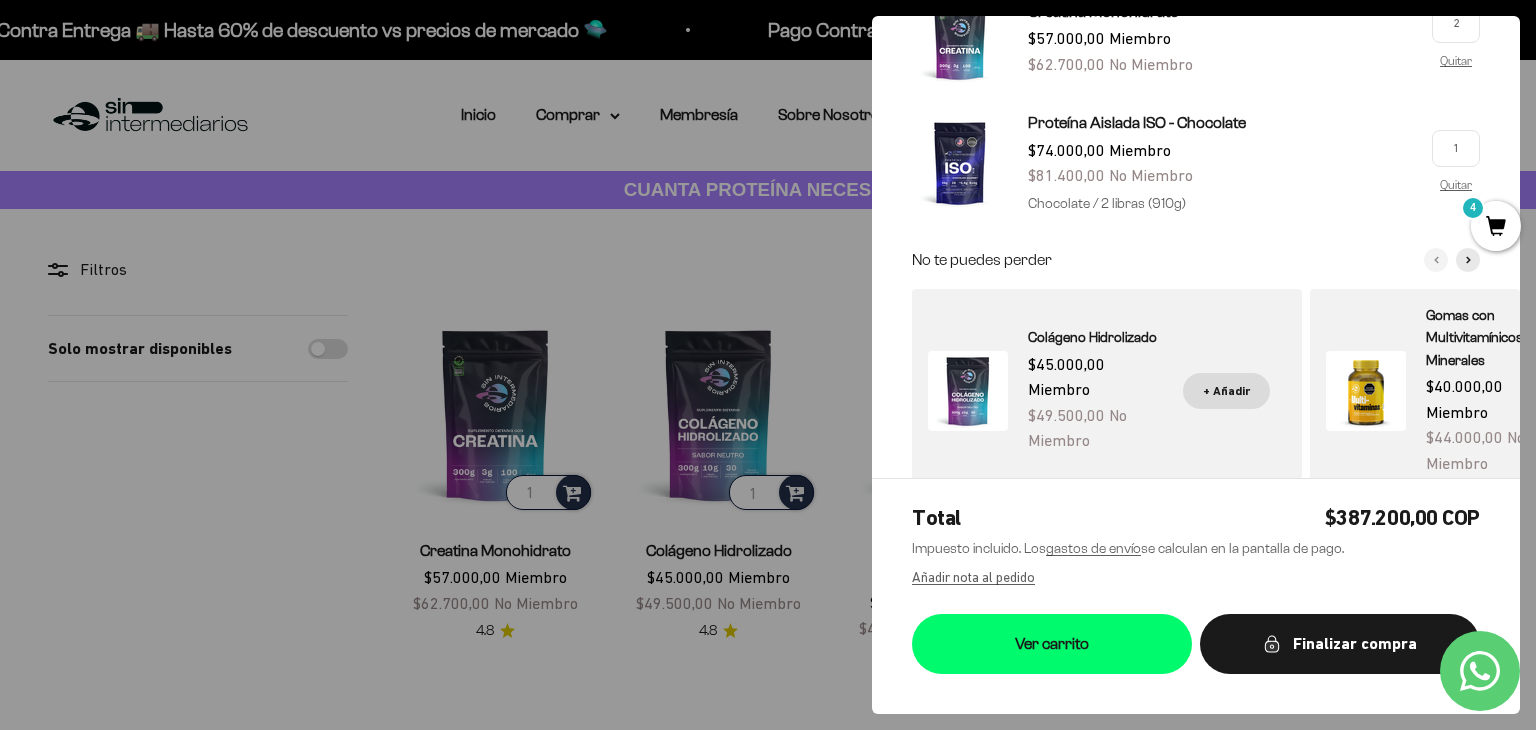 scroll, scrollTop: 377, scrollLeft: 0, axis: vertical 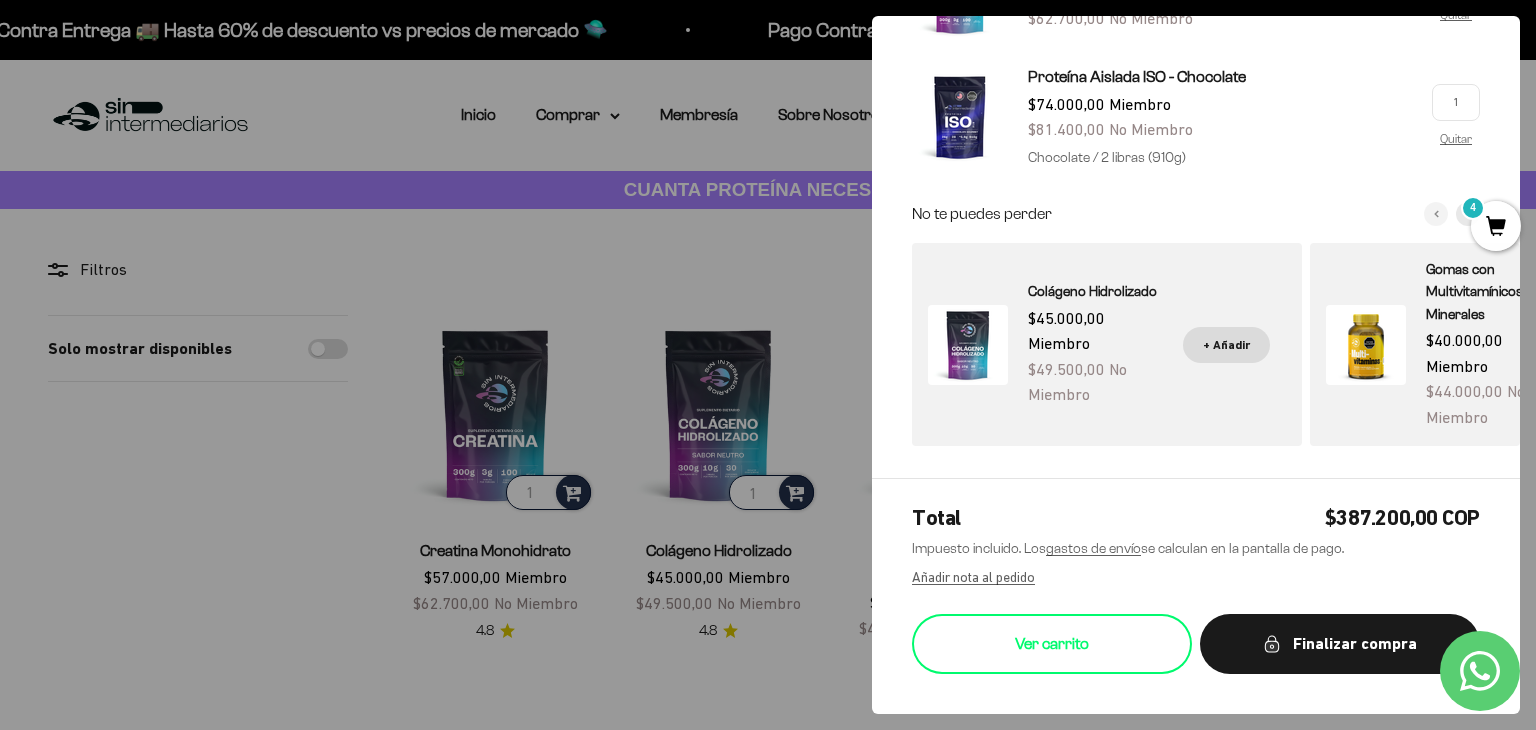 click on "Ver carrito" at bounding box center (1052, 644) 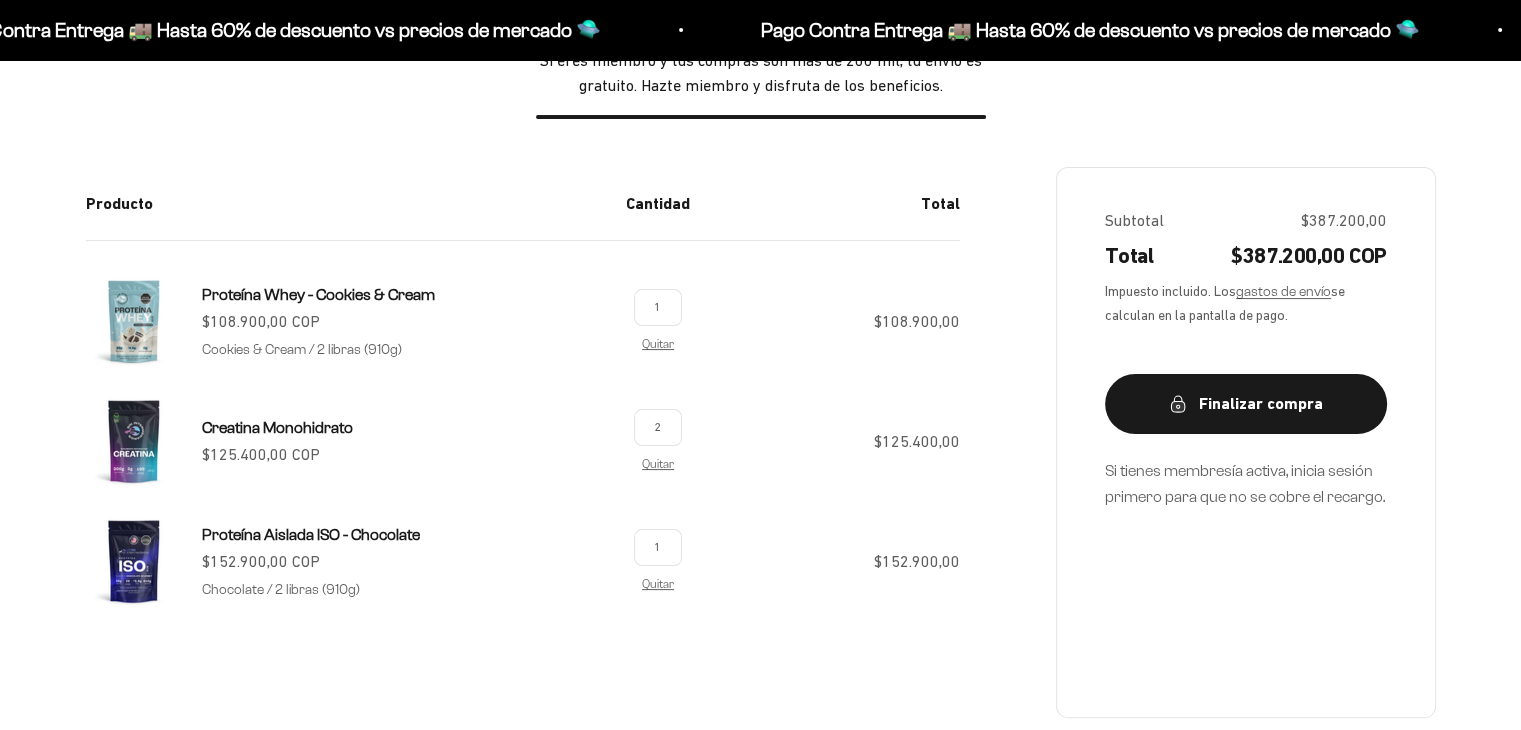 scroll, scrollTop: 300, scrollLeft: 0, axis: vertical 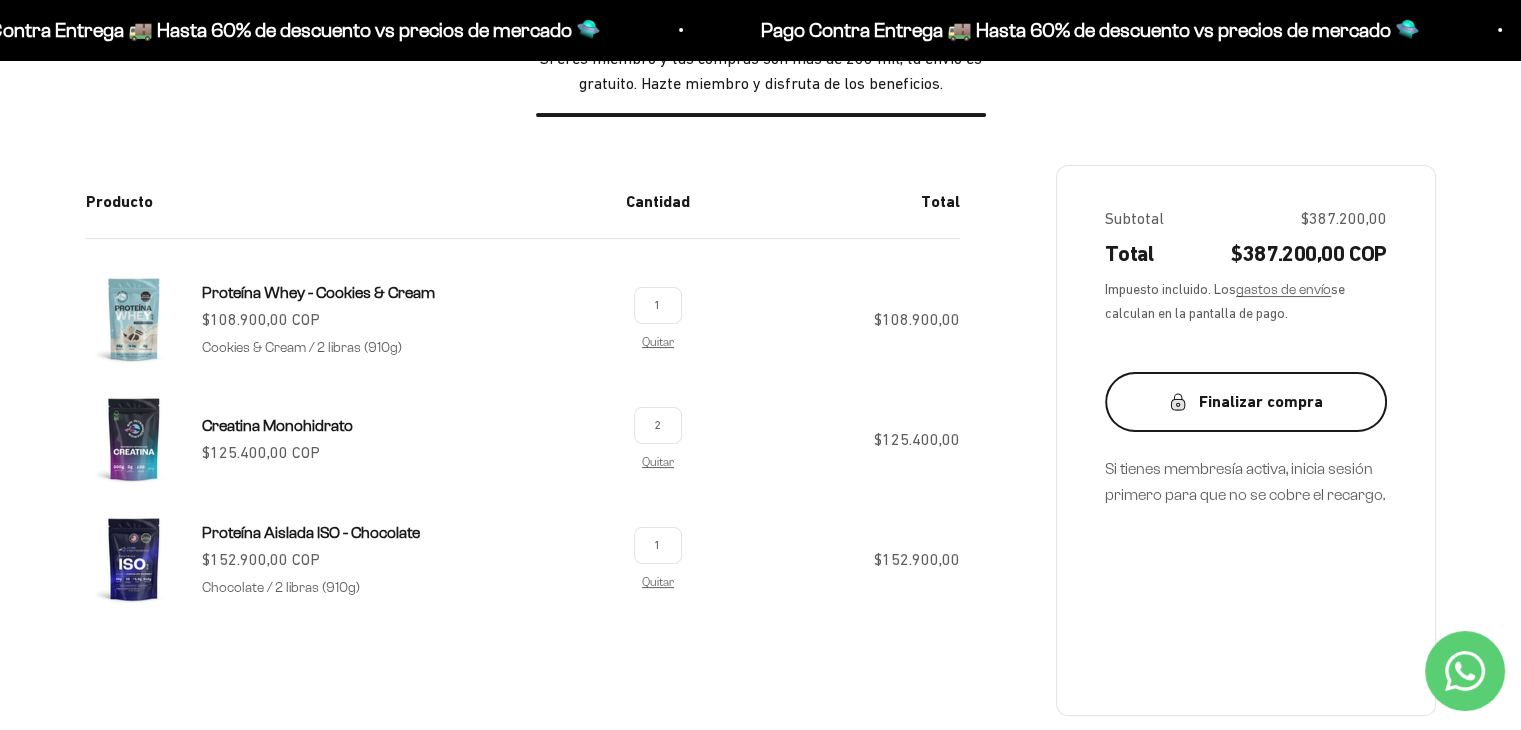 click on "Finalizar compra" at bounding box center (1246, 402) 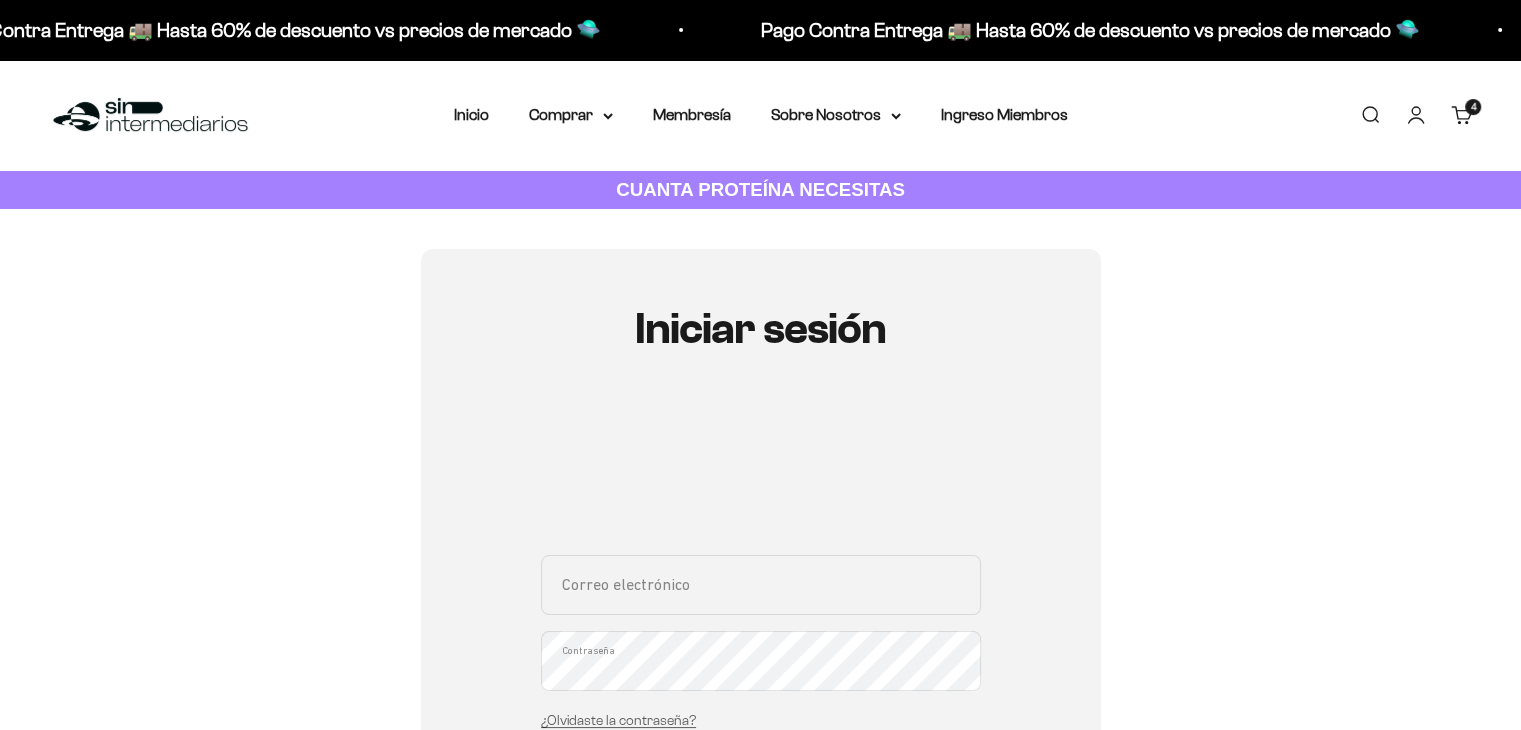 scroll, scrollTop: 400, scrollLeft: 0, axis: vertical 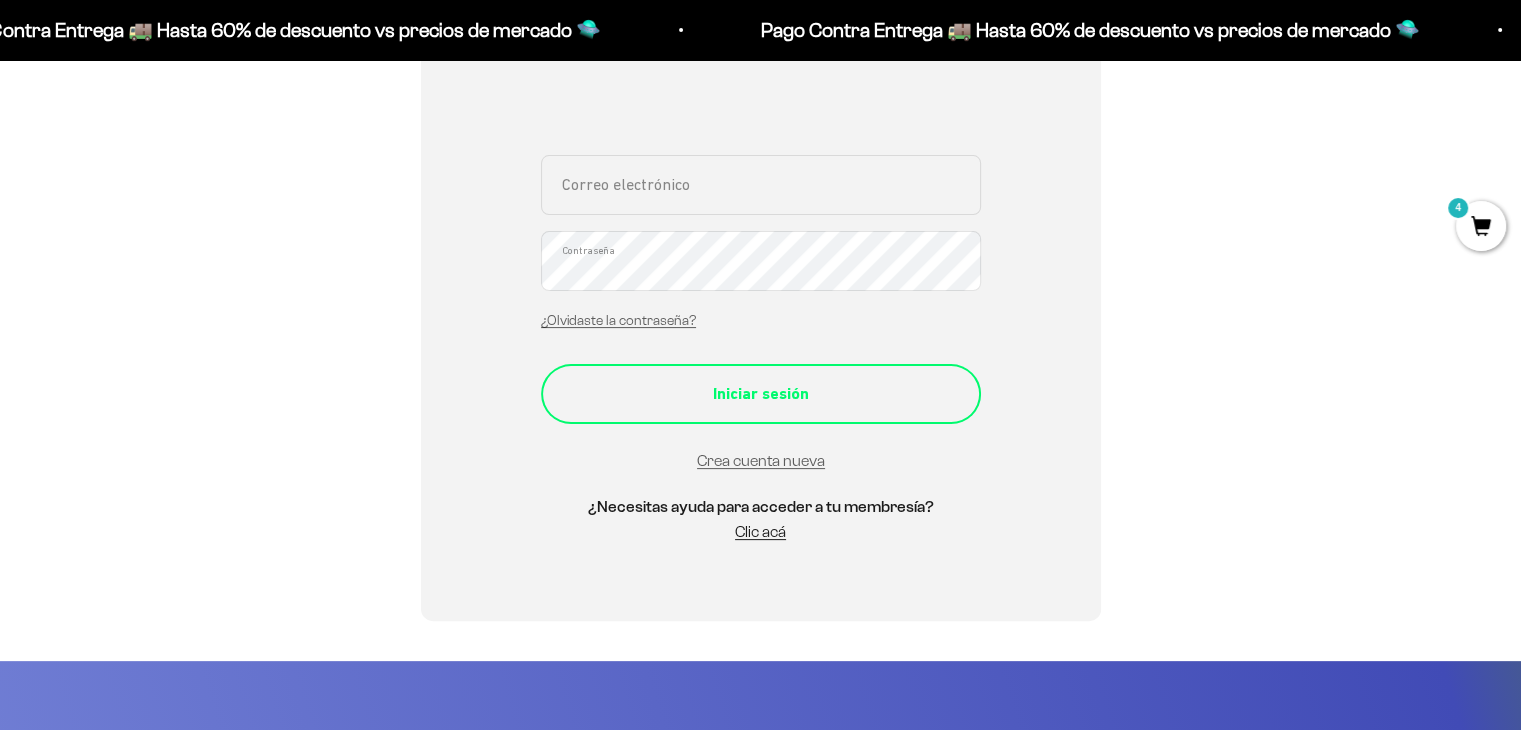 type on "kornjai@gmail.com" 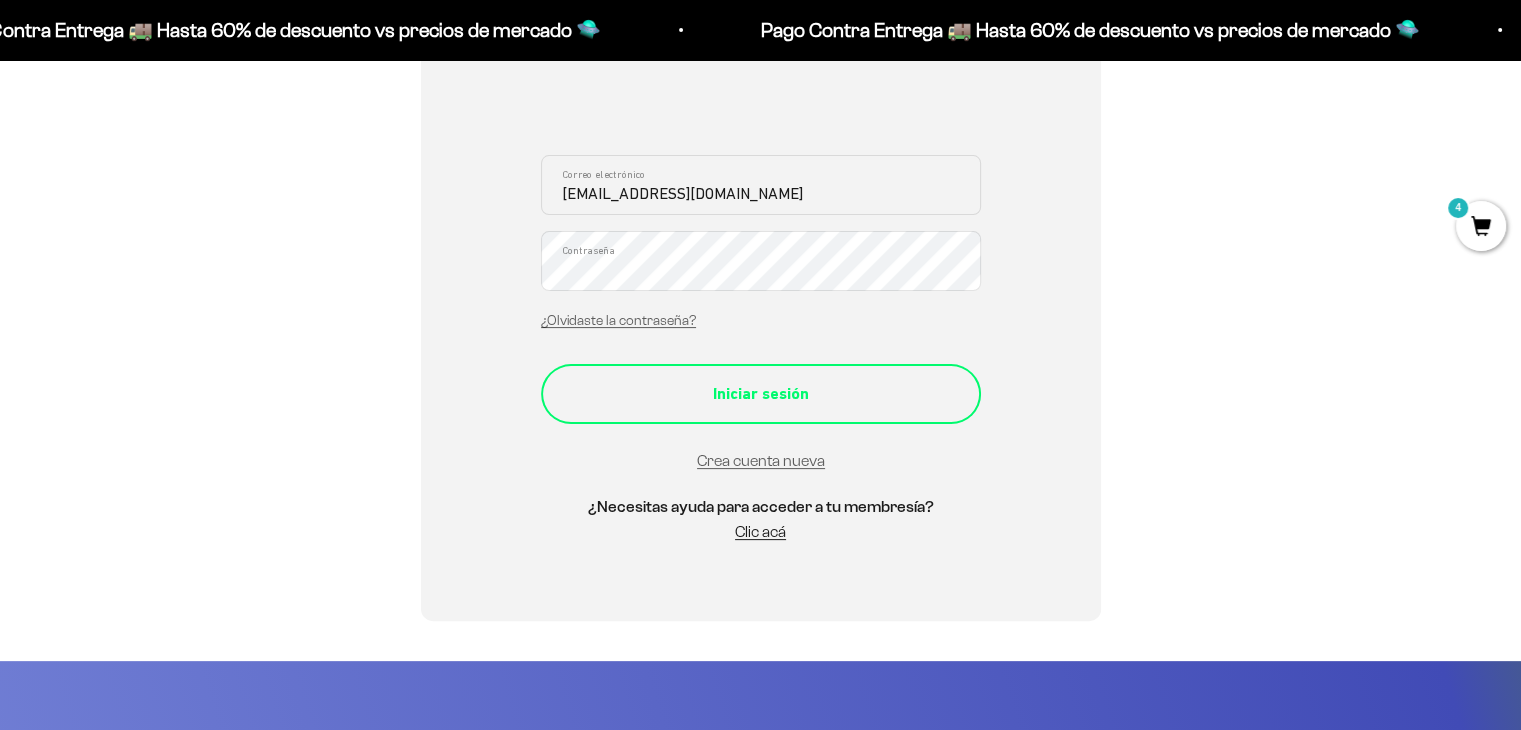 click on "Iniciar sesión" at bounding box center (761, 394) 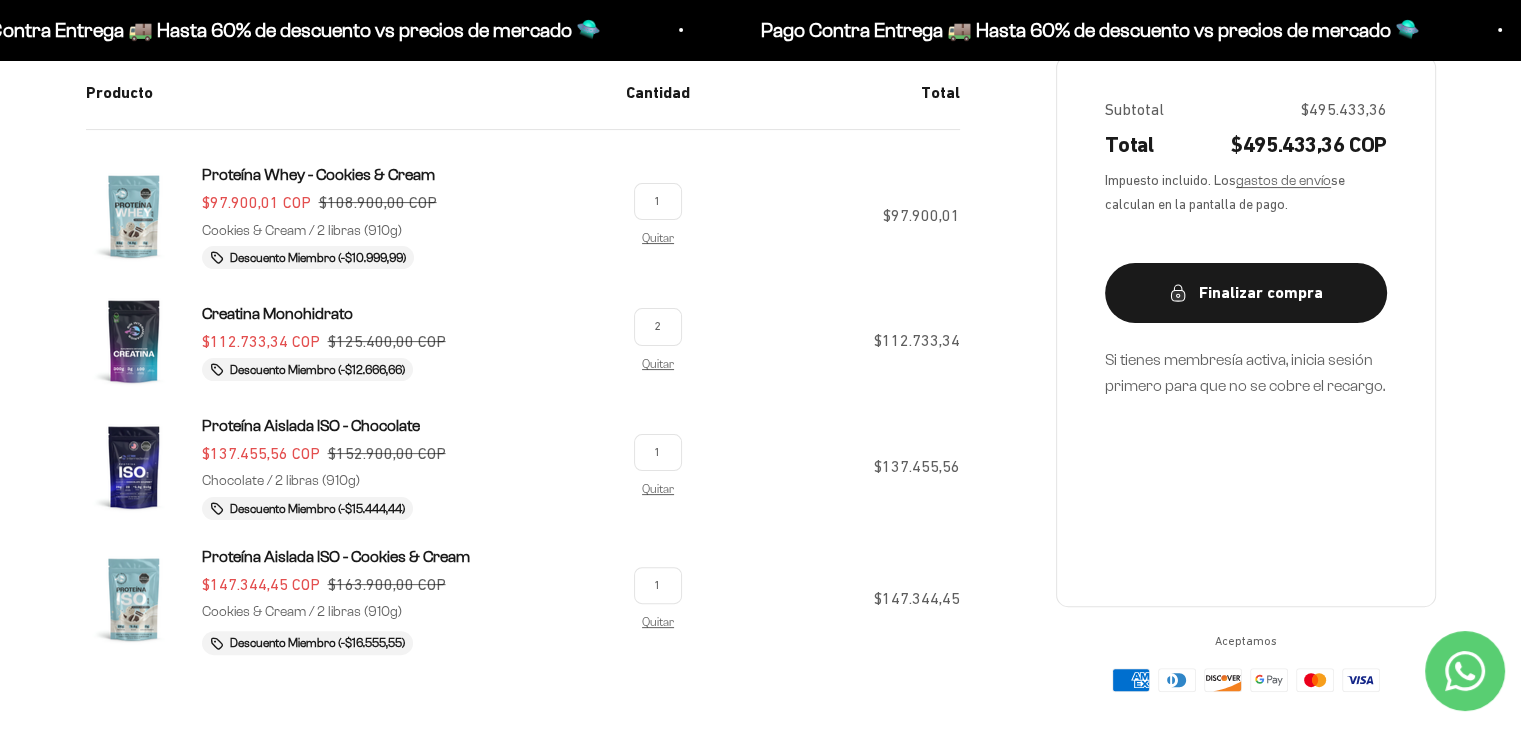 scroll, scrollTop: 400, scrollLeft: 0, axis: vertical 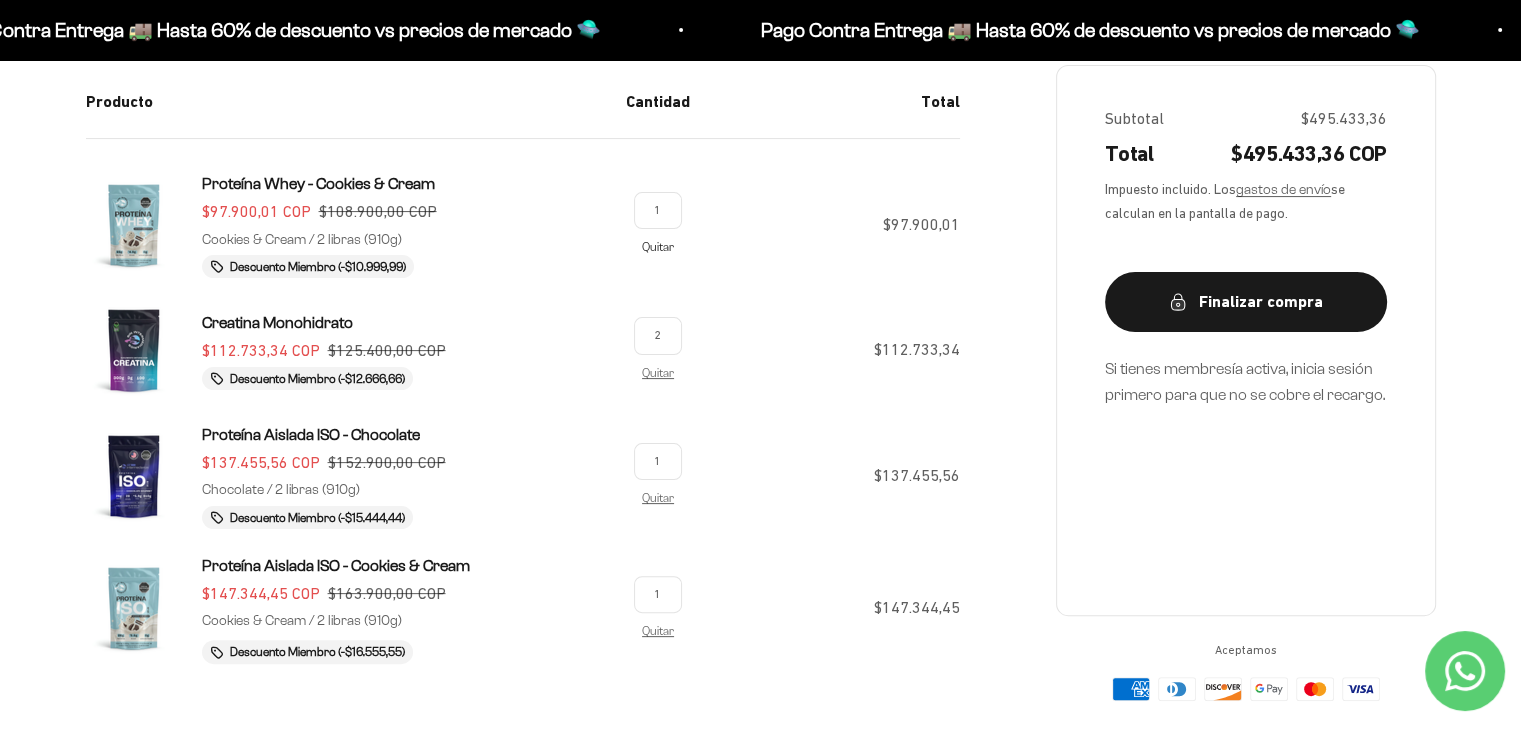 click on "Quitar" at bounding box center [658, 246] 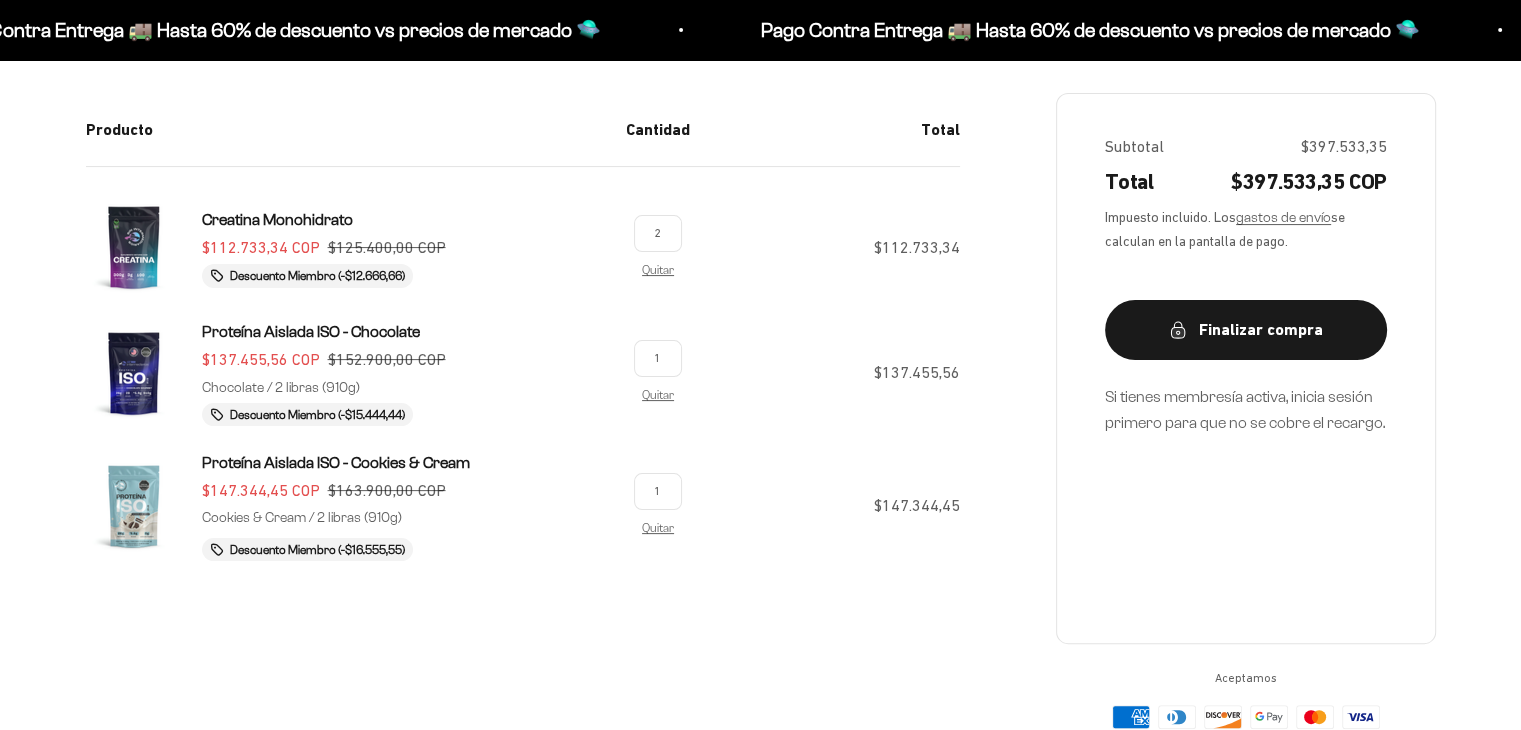 scroll, scrollTop: 400, scrollLeft: 0, axis: vertical 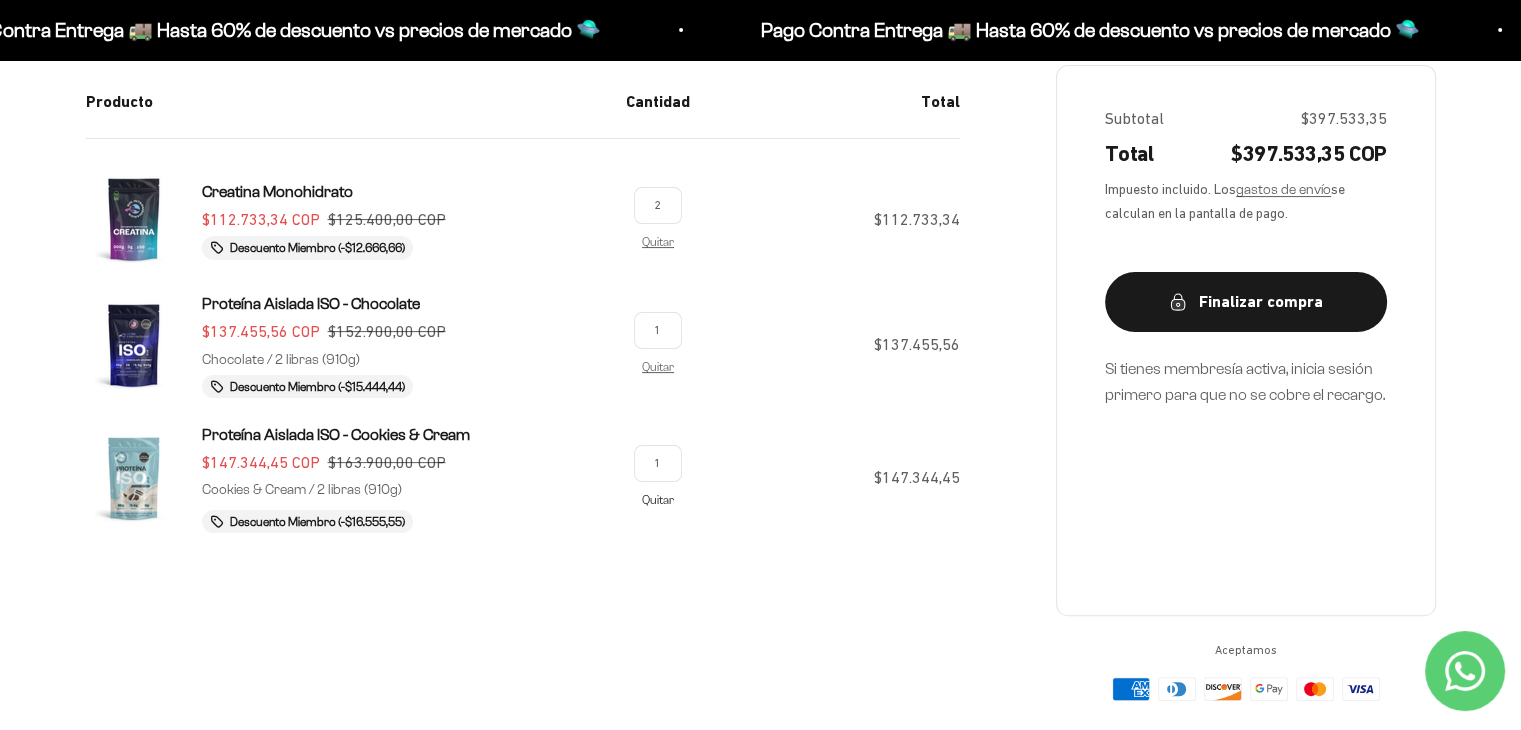 click on "Quitar" at bounding box center [658, 499] 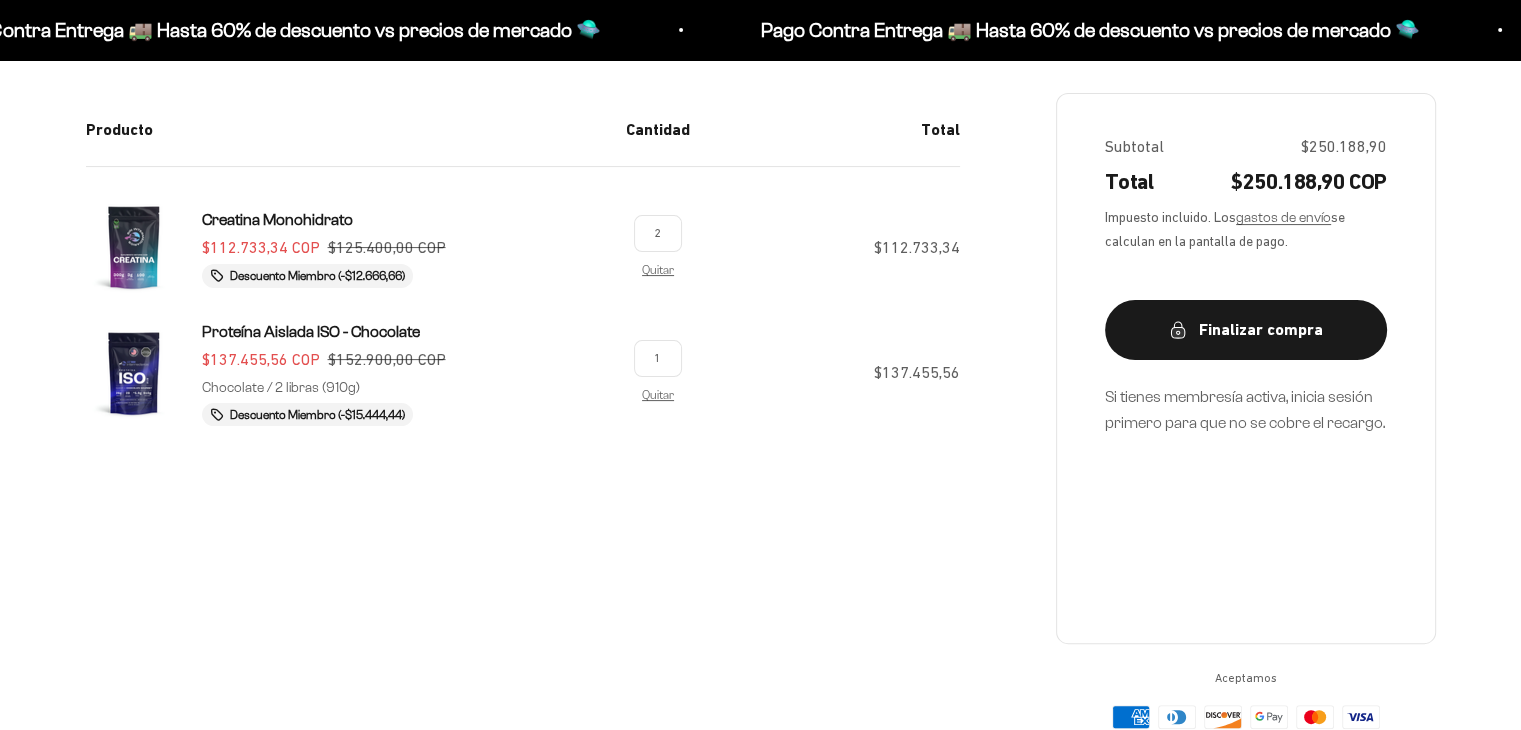 scroll, scrollTop: 400, scrollLeft: 0, axis: vertical 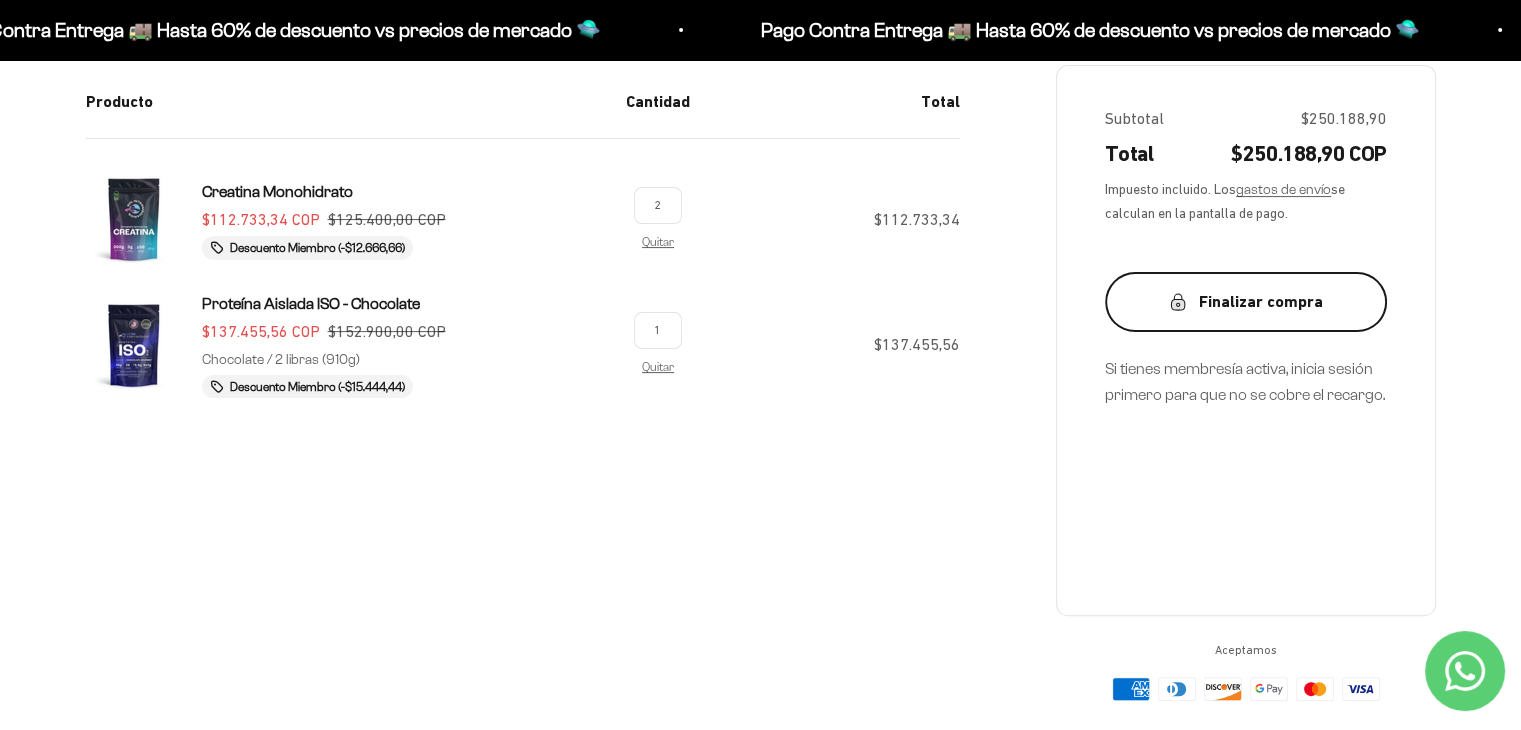 click on "Finalizar compra" at bounding box center (1246, 302) 